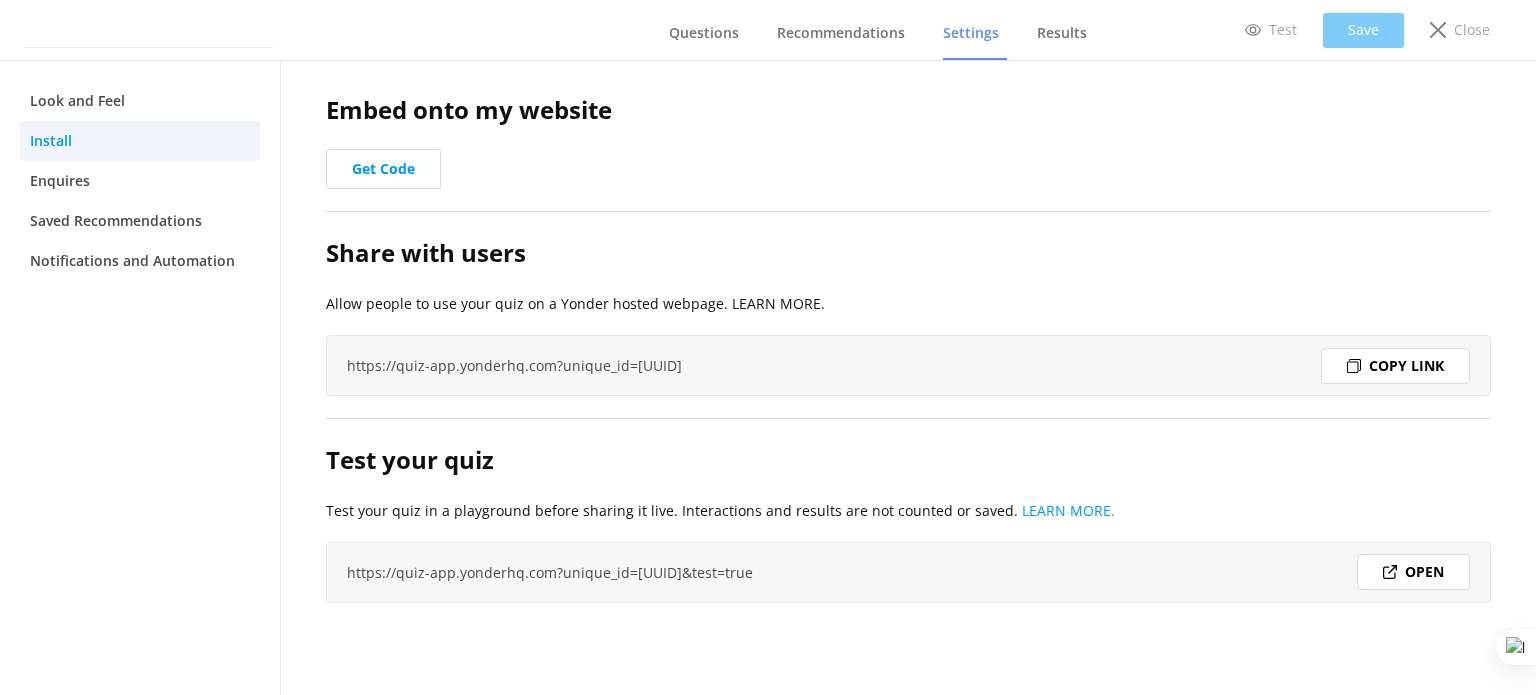 scroll, scrollTop: 0, scrollLeft: 0, axis: both 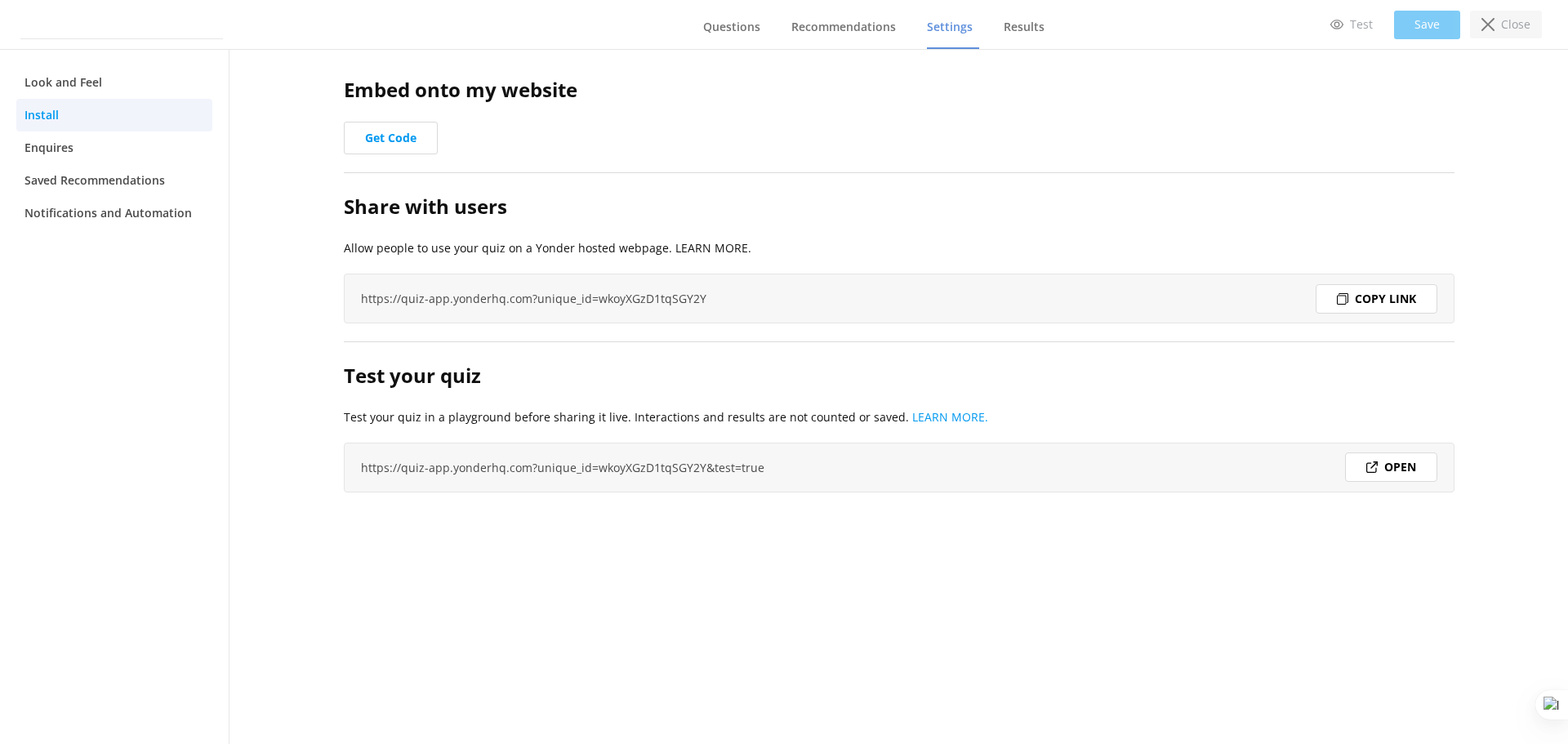 click 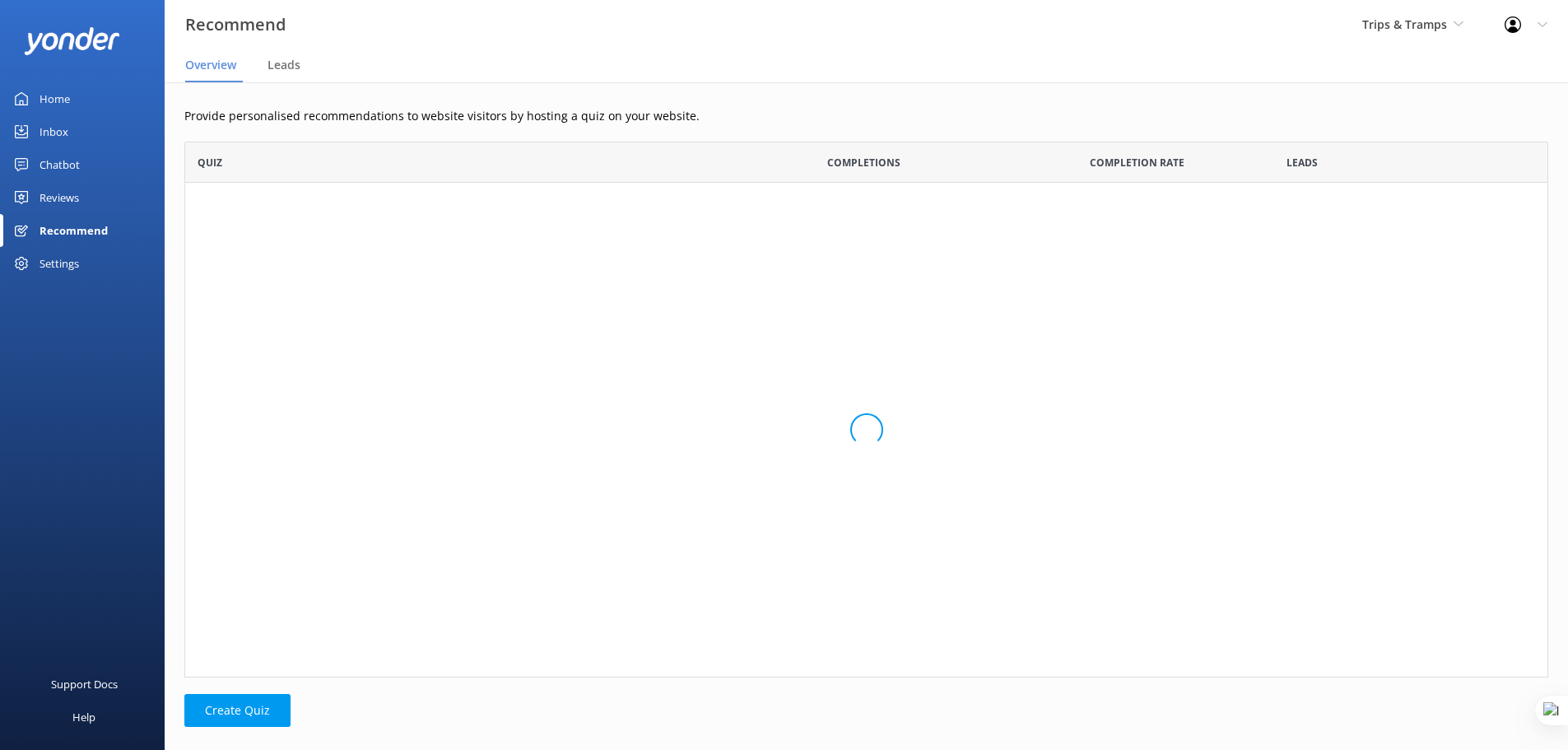 scroll, scrollTop: 13, scrollLeft: 13, axis: both 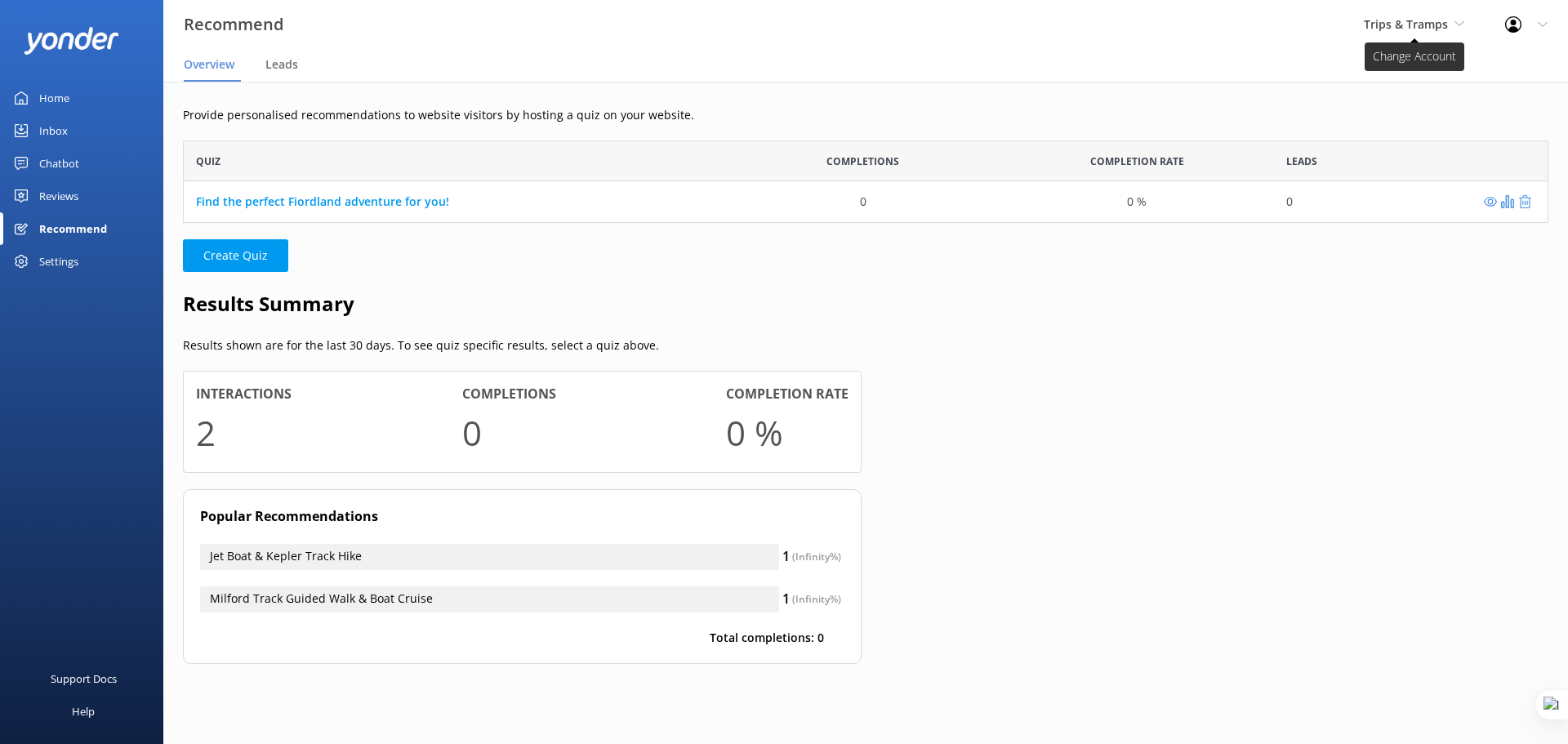 click on "Trips & Tramps" at bounding box center [1405, 24] 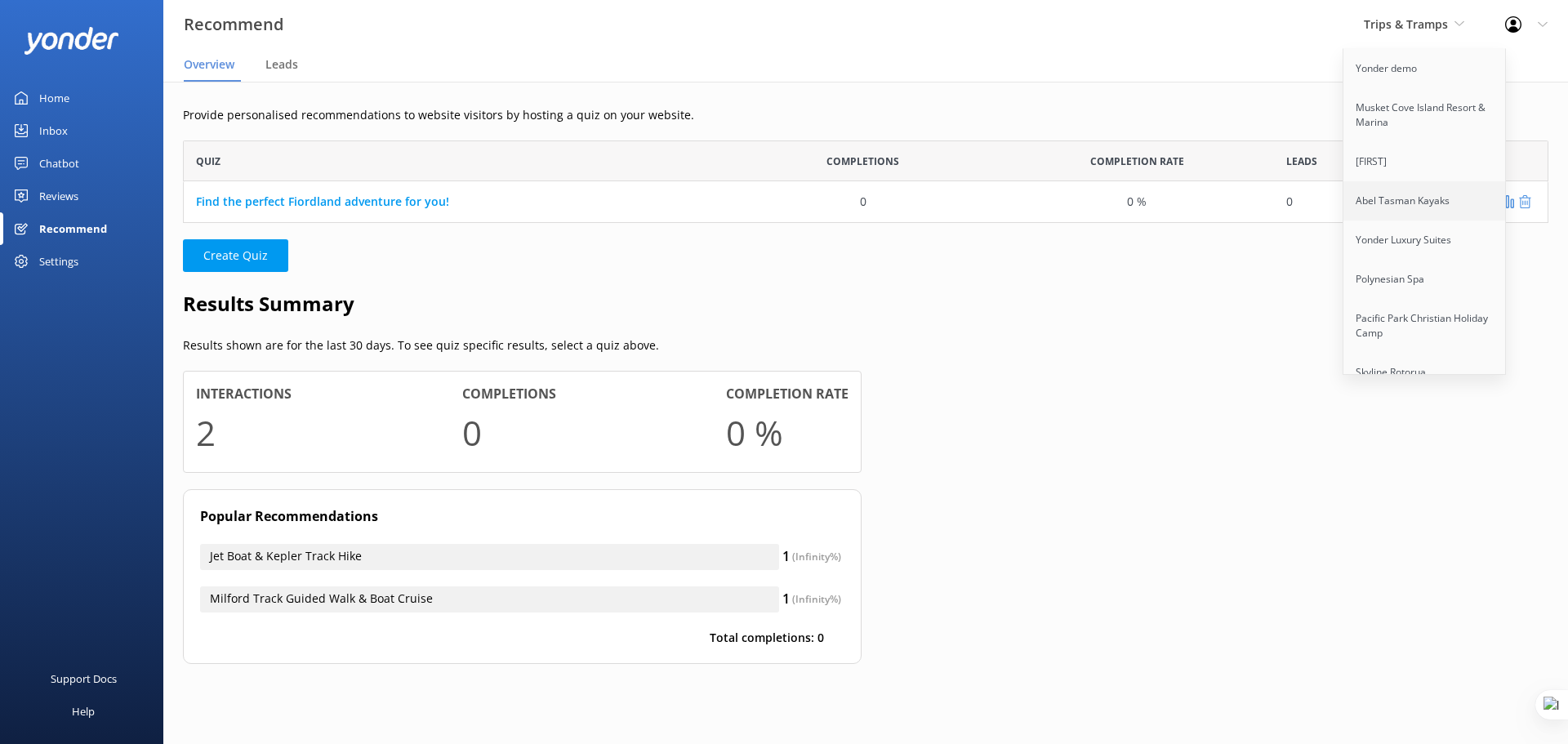 click on "Abel Tasman Kayaks" at bounding box center (1425, 201) 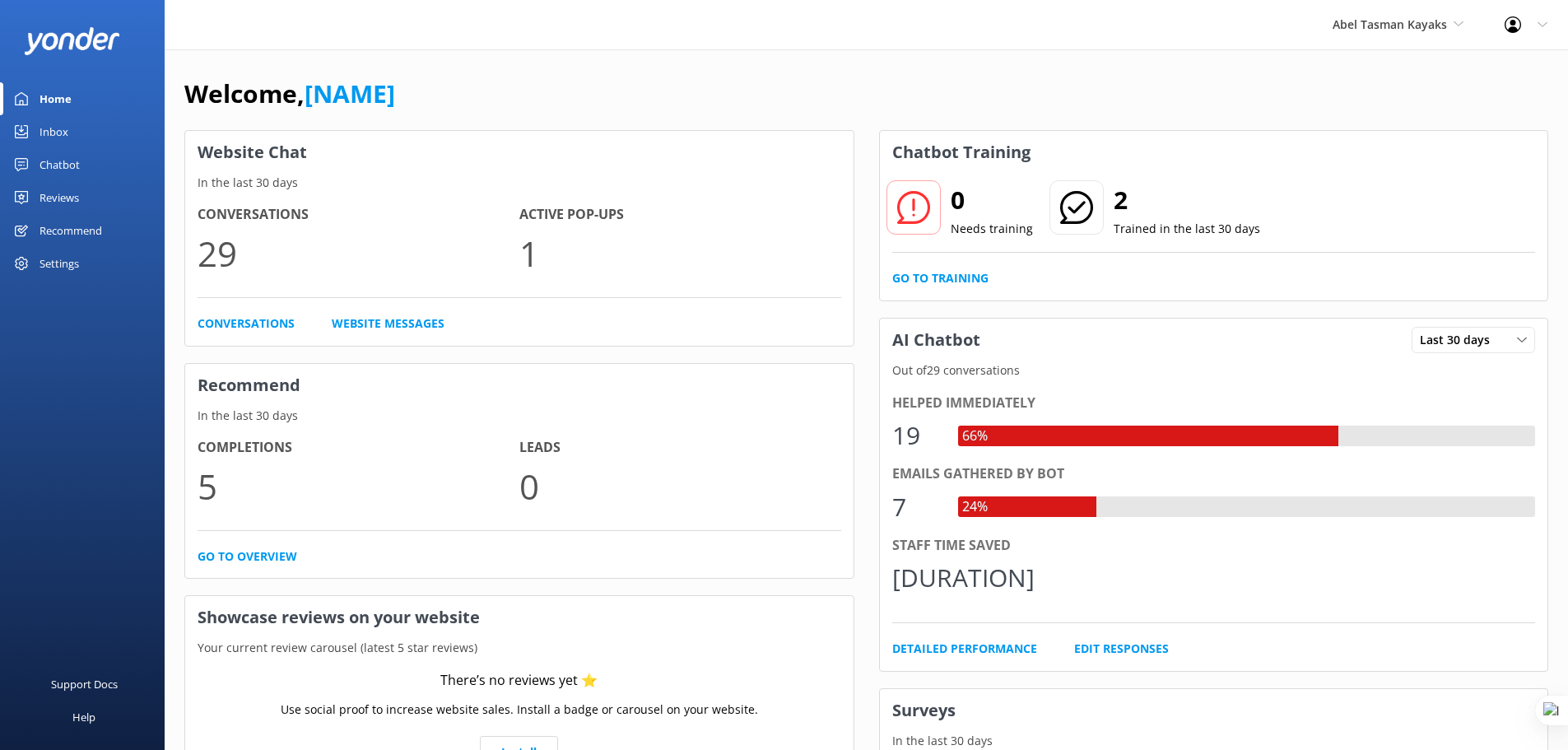 click on "Chatbot" at bounding box center (59, 165) 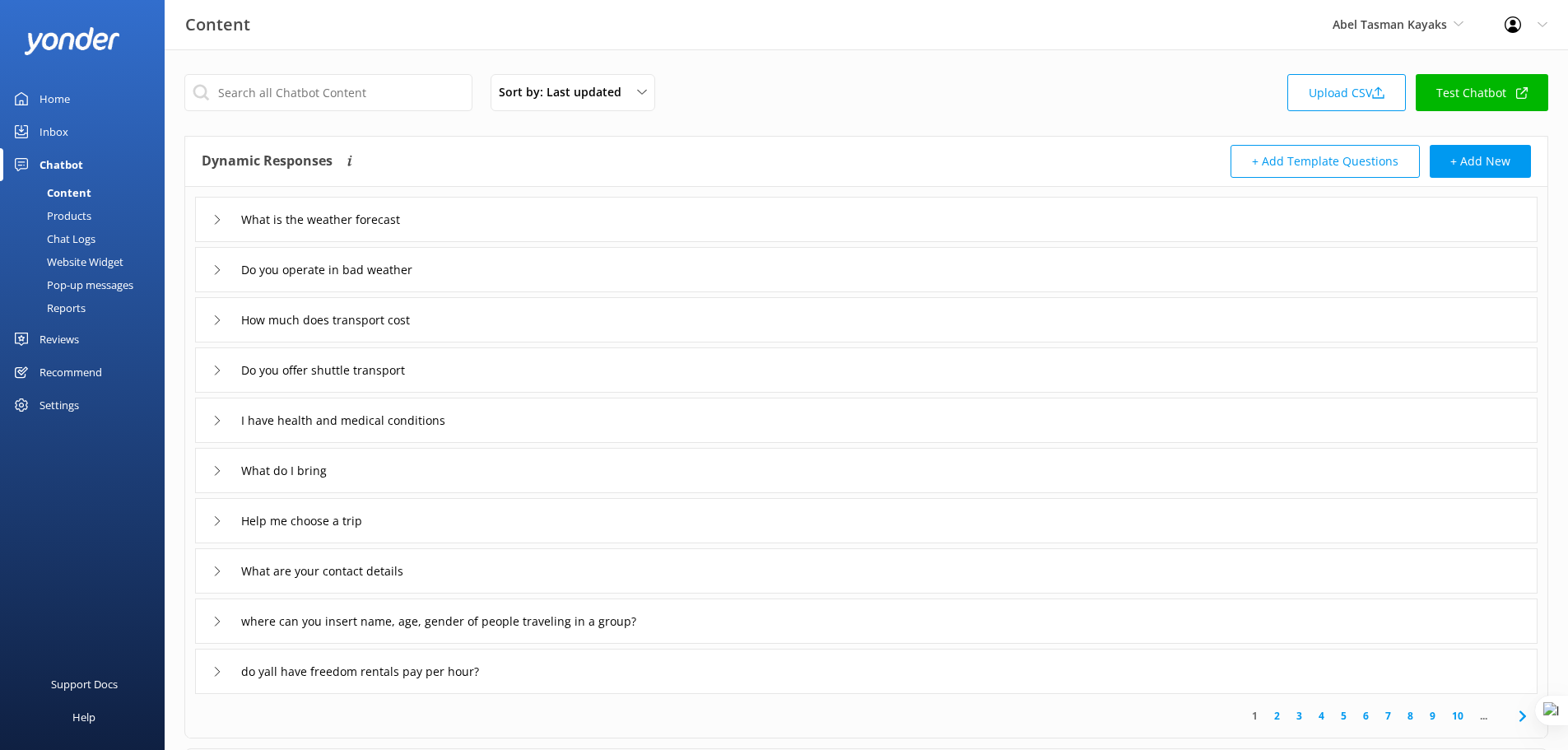 click on "Chat Logs" at bounding box center (53, 239) 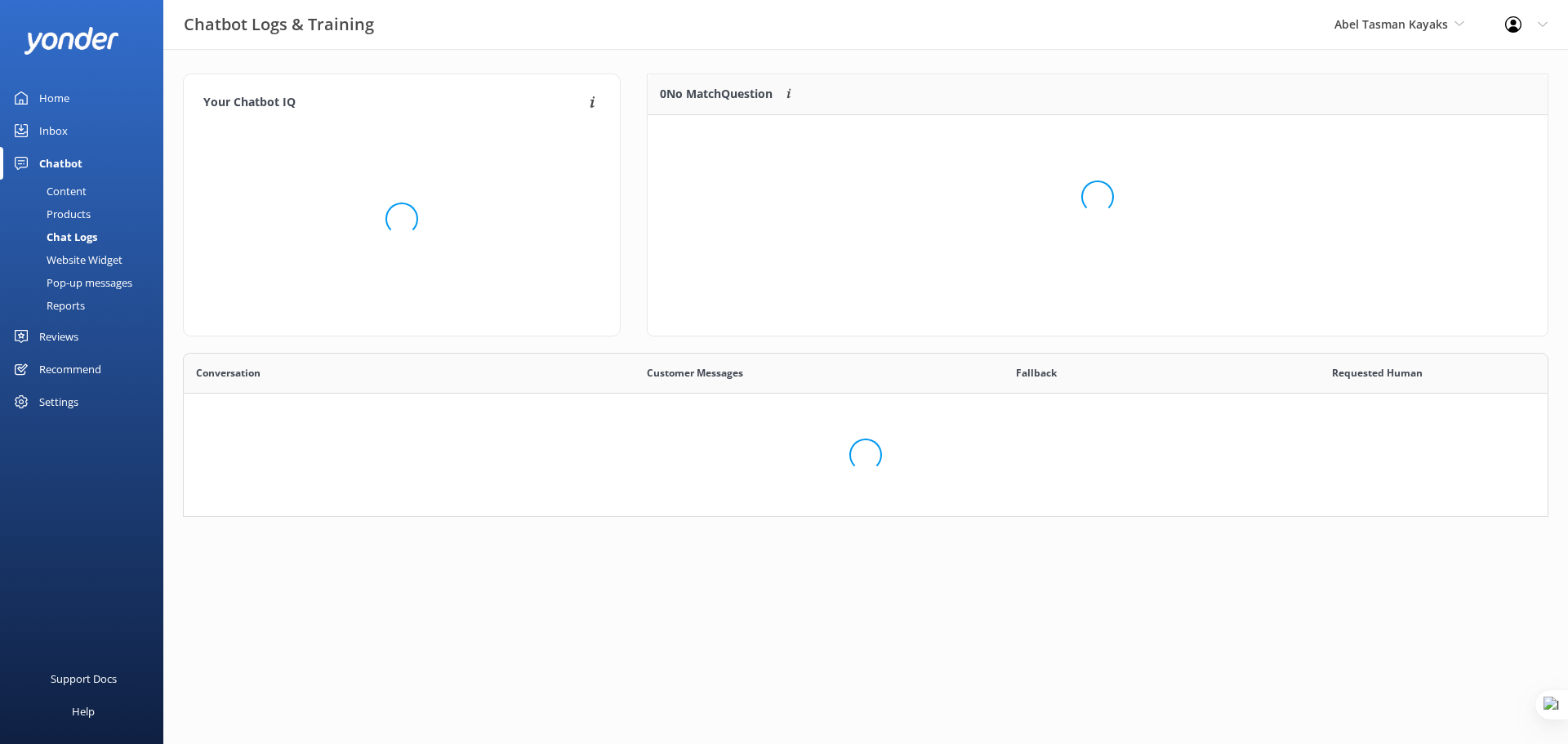 scroll, scrollTop: 13, scrollLeft: 13, axis: both 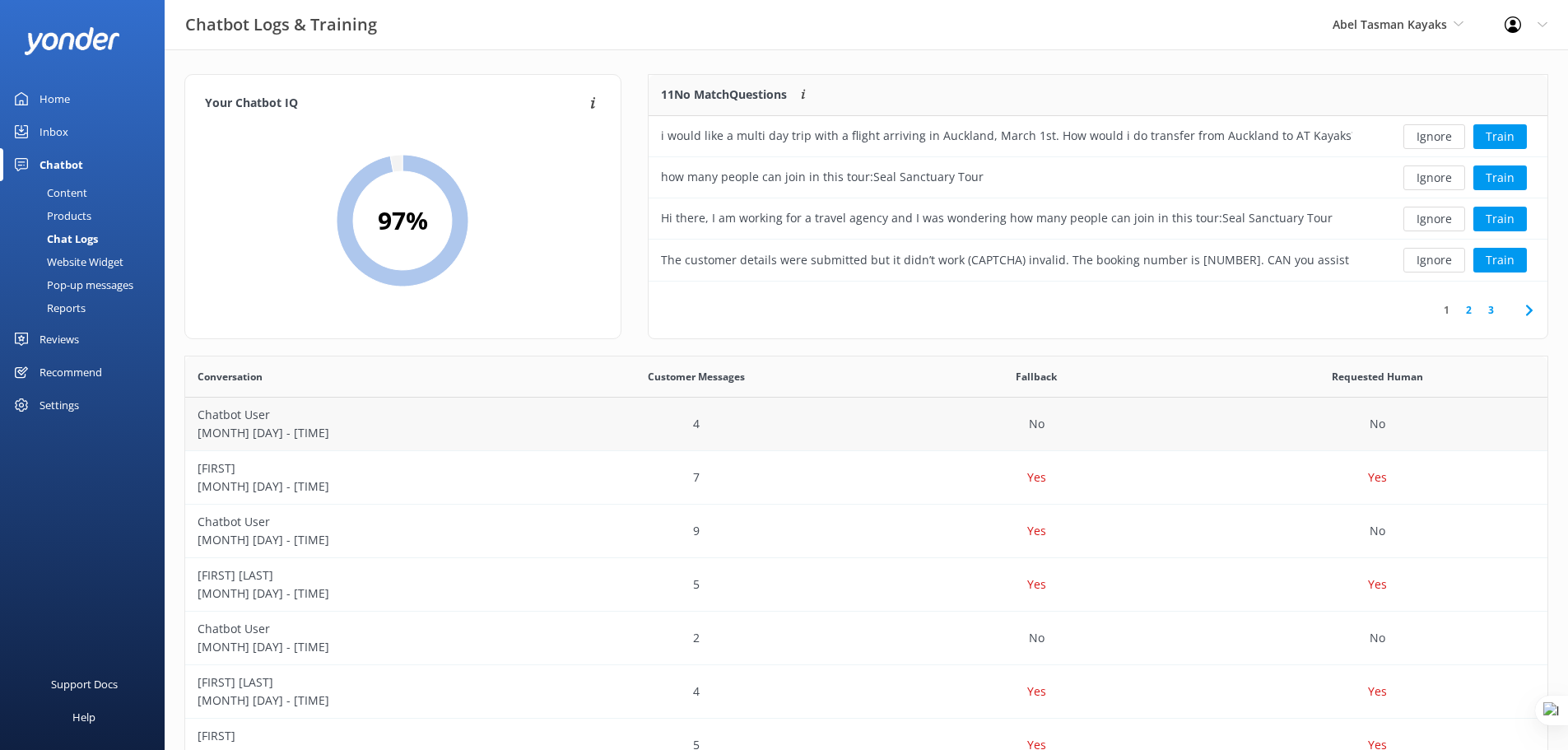 click on "4" at bounding box center (696, 424) 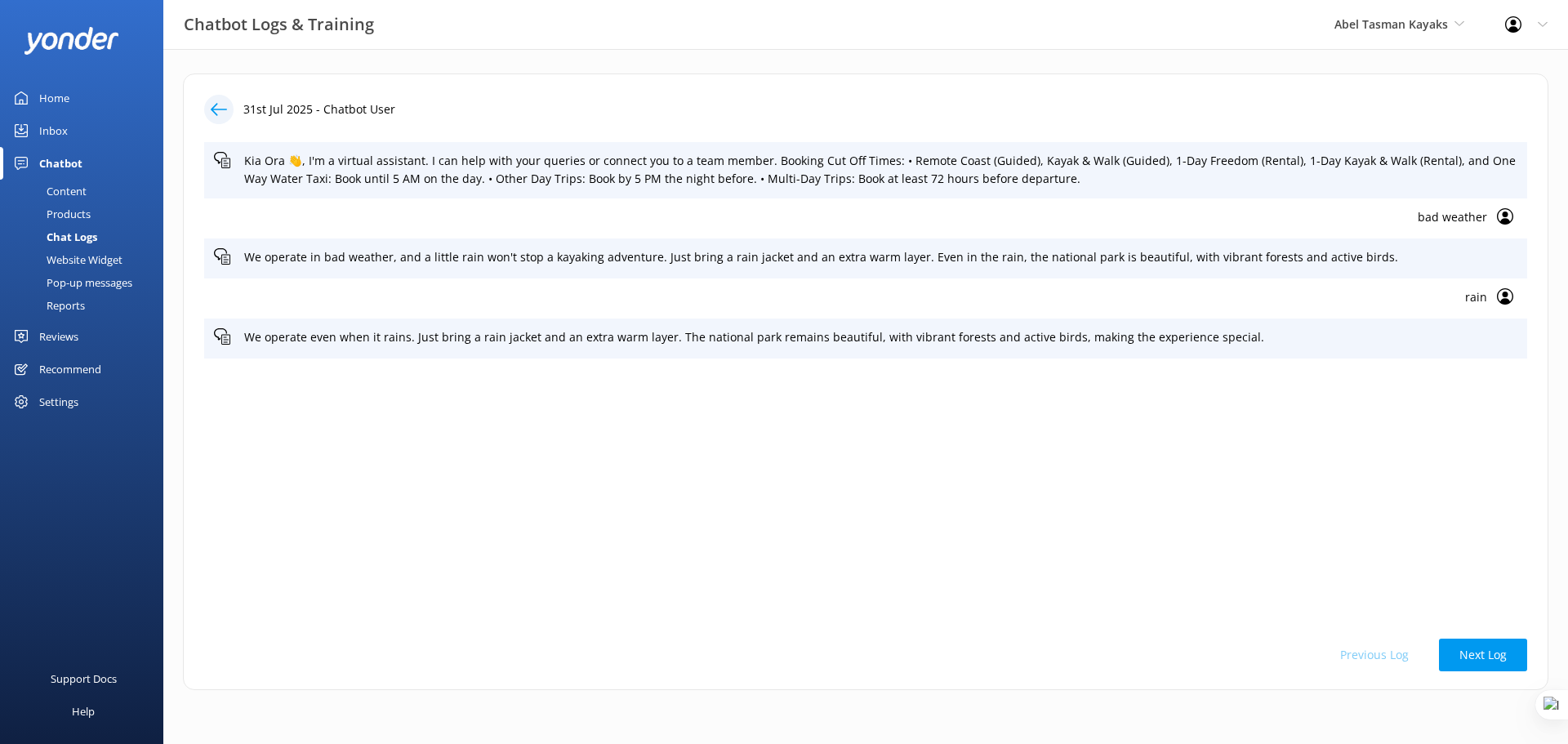 click on "bad weather" at bounding box center (850, 217) 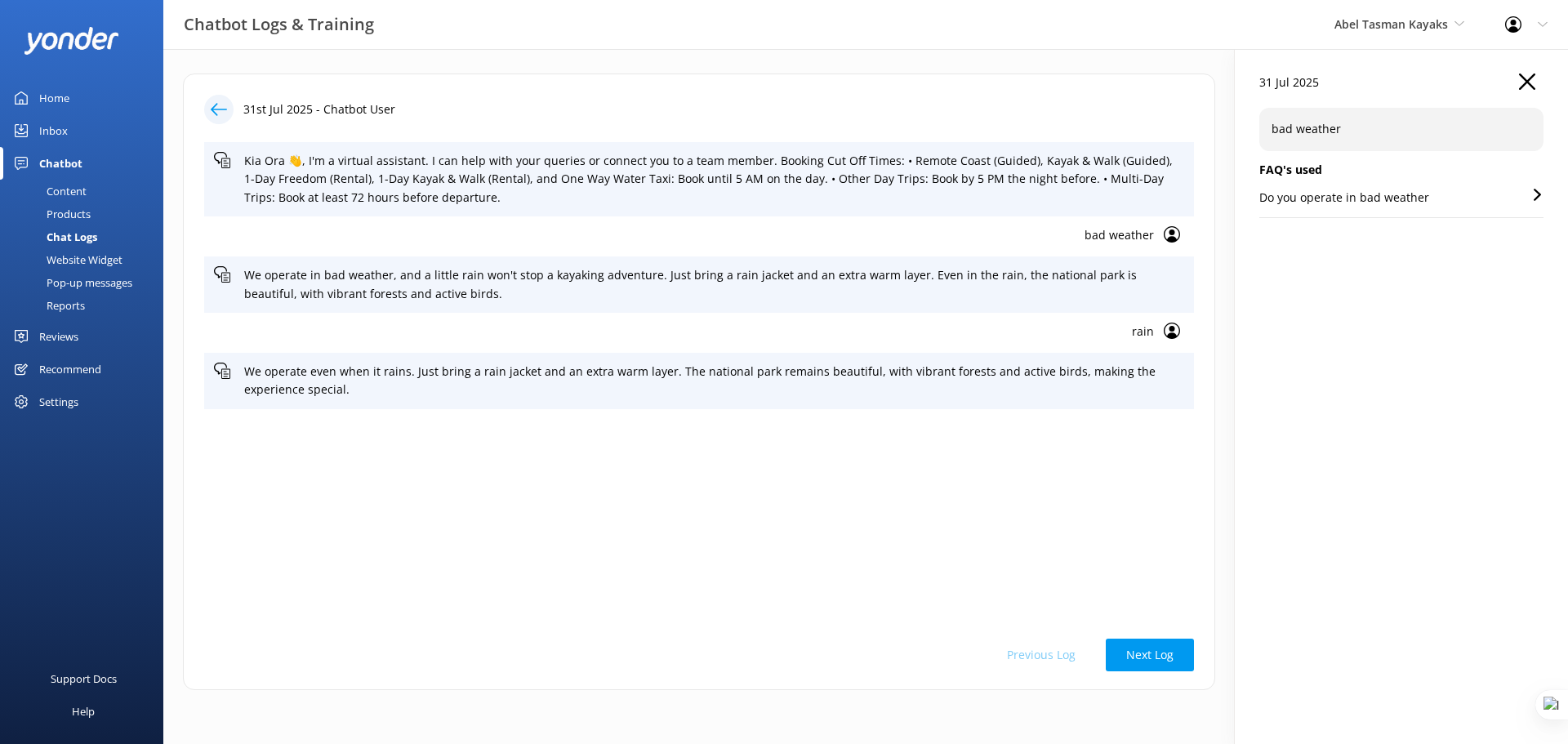 click on "Do you operate in bad weather" at bounding box center (1344, 198) 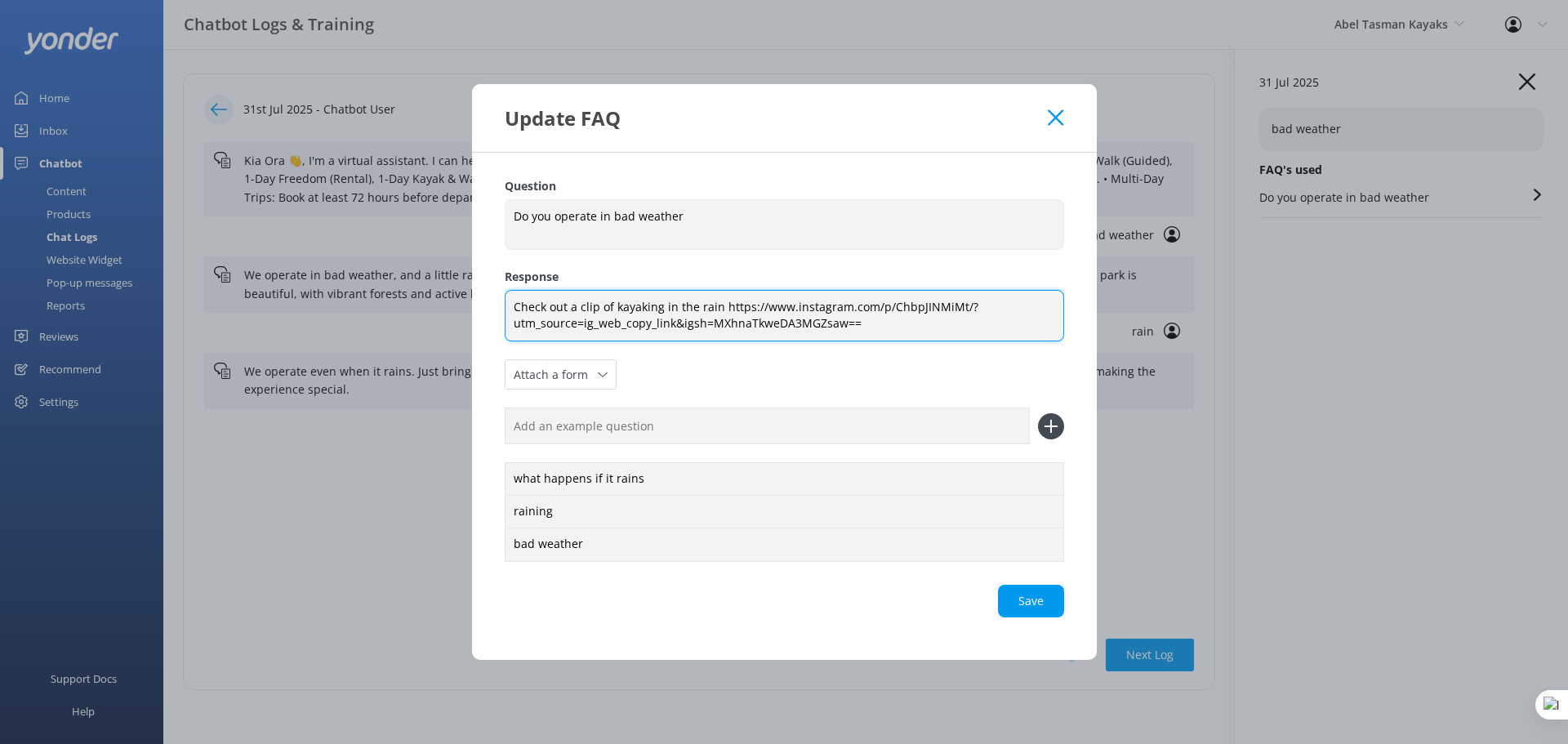 drag, startPoint x: 866, startPoint y: 376, endPoint x: 499, endPoint y: 248, distance: 388.6811 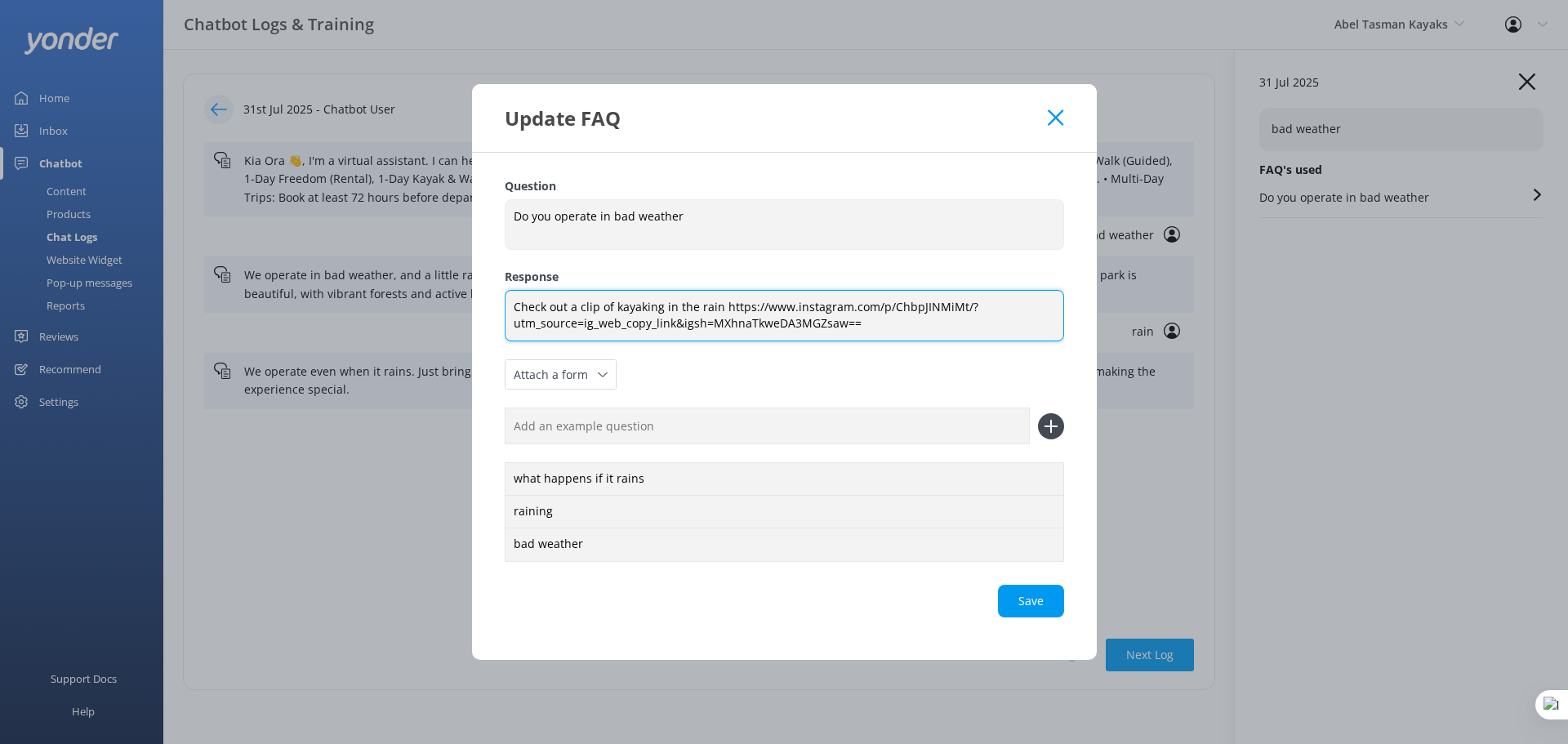 click on "Question Do you operate in bad weather Do you operate in bad weather Response We know the forecast can sometimes show rain – but don’t let that stop you! A little wet weather doesn’t get in the way of an awesome kayaking adventure 🌧️🛶 Just bring a rain jacket and an extra warm layer (like wool or fleece) and you’ll be all set.
Even when it rains (which isn’t that often – Nelson/Tasman has some of the most sunshine hours in NZ!), the national park still shines. The native forest is more vibrant, birds more active and it makes exploring the inlets and estuaries that little bit more spectacular. Check out a clip of kayaking in the rain https://www.instagram.com/p/ChbpJINMiMt/?utm_source=ig_web_copy_link&igsh=MXhnaTkweDA3MGZsaw== Attach a form Leave contact details Check availability what happens if it rains raining bad weather Save" at bounding box center (784, 407) 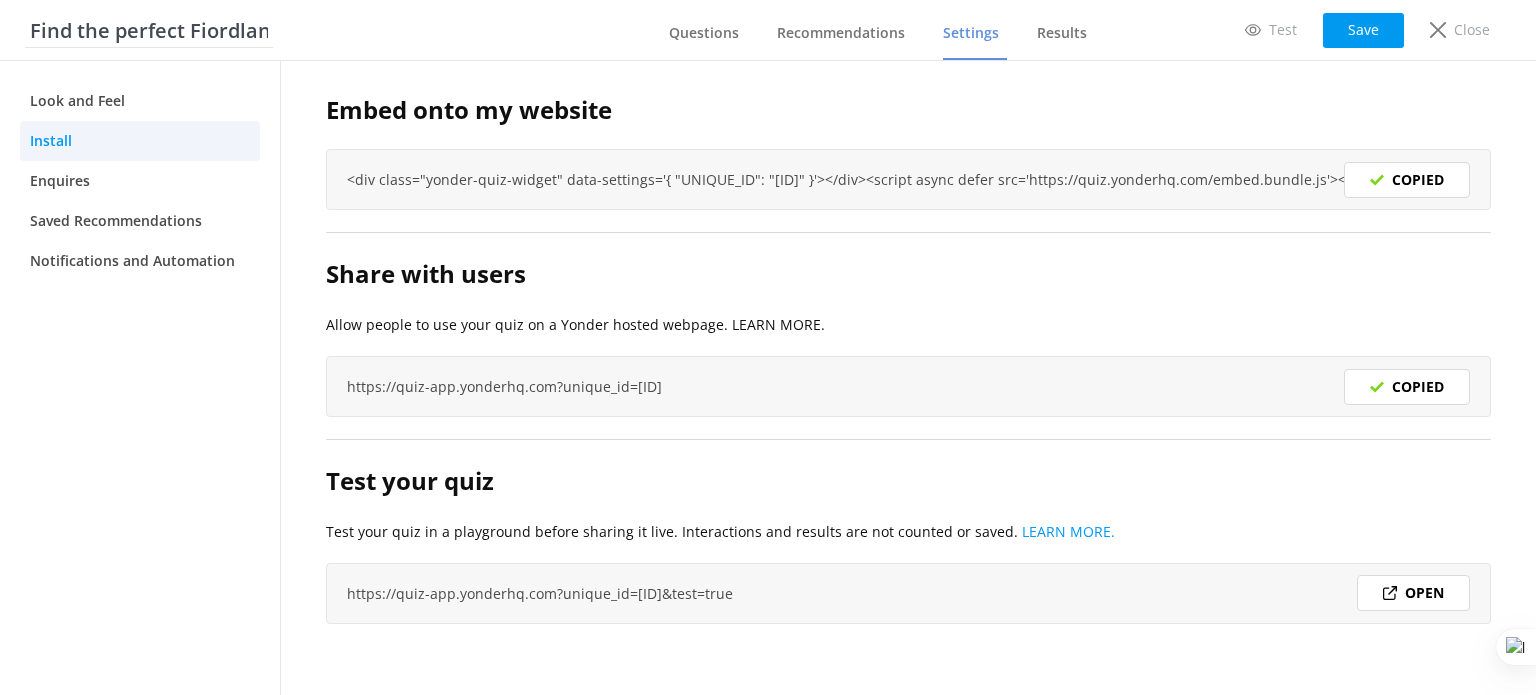 scroll, scrollTop: 0, scrollLeft: 0, axis: both 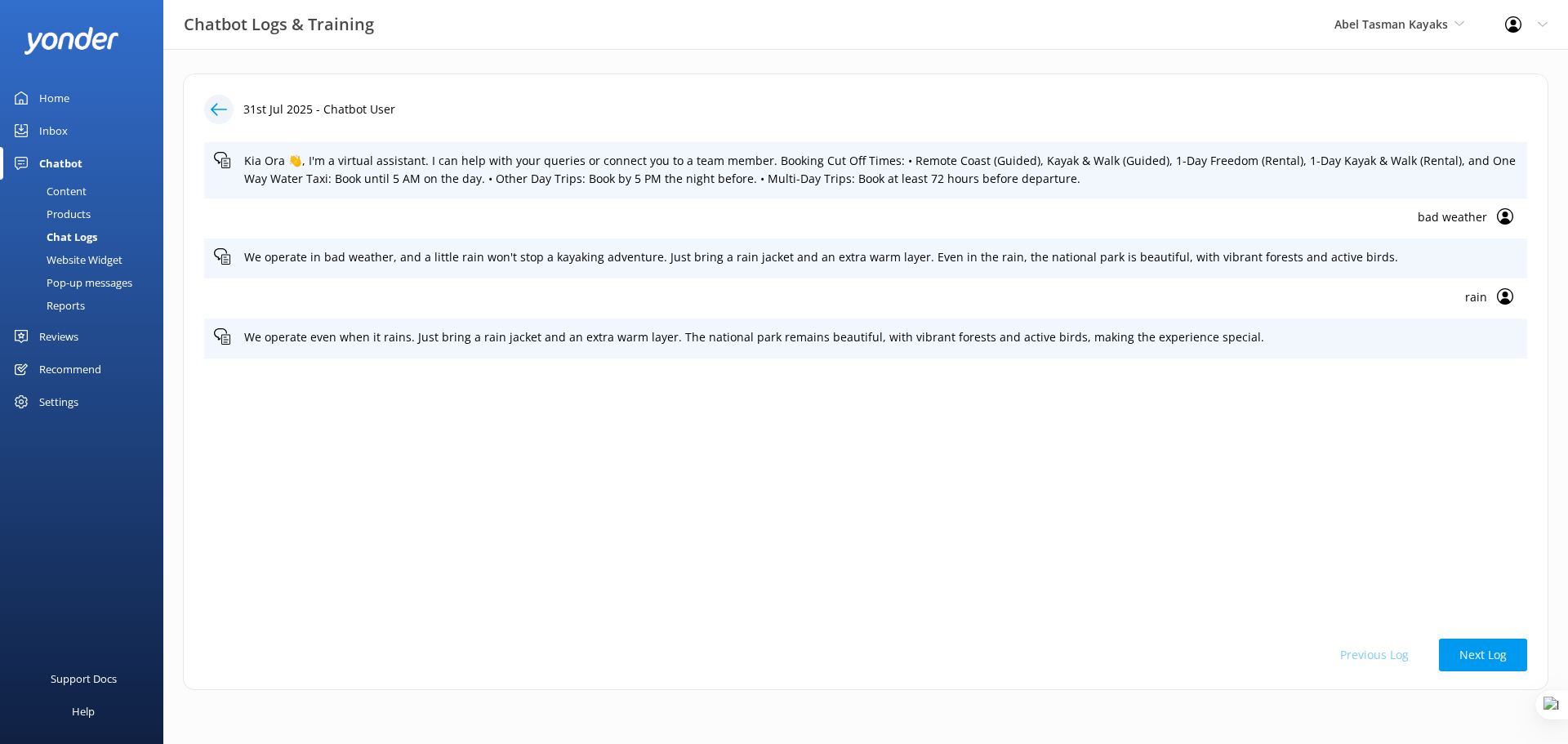 click on "bad weather" at bounding box center (850, 217) 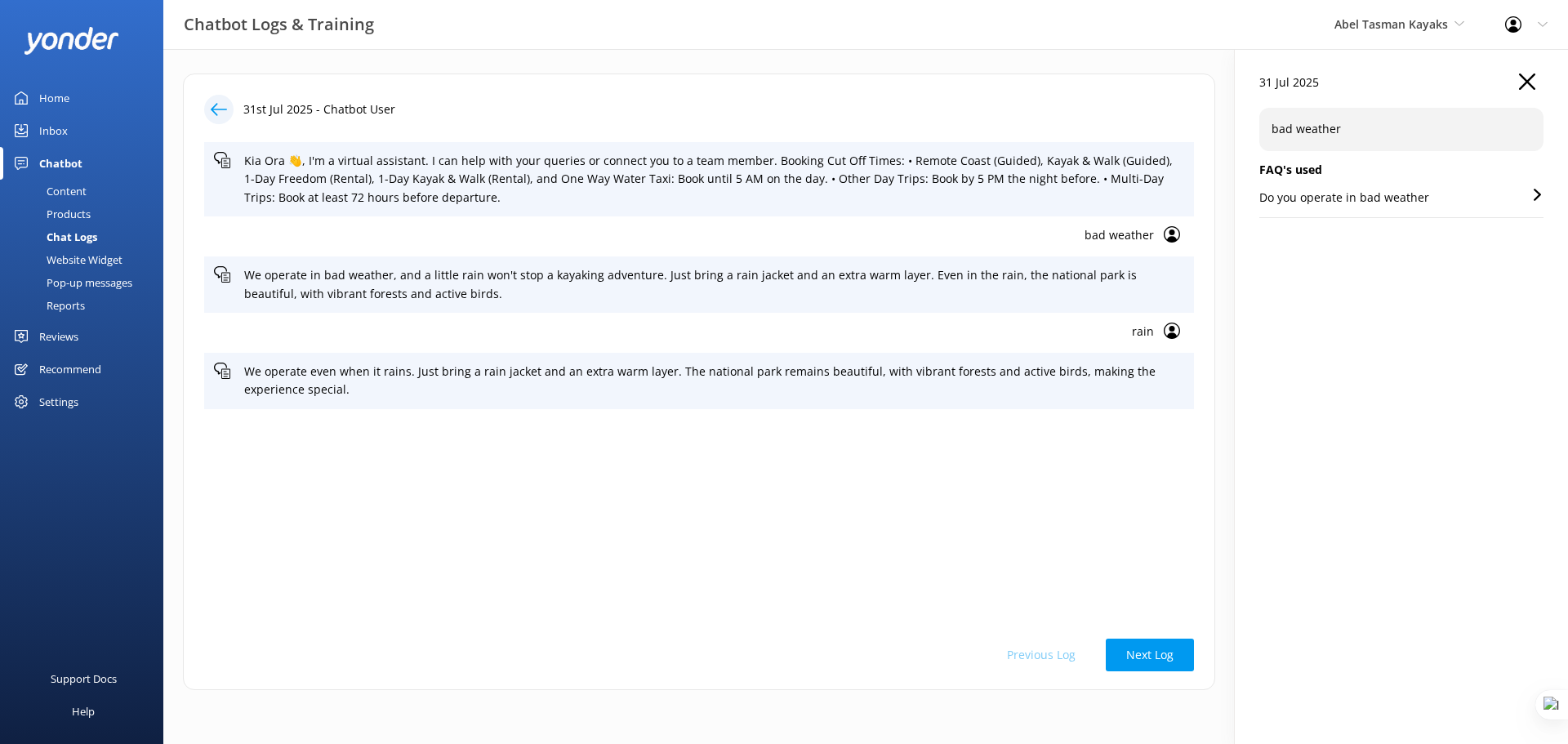 click on "Do you operate in bad weather" at bounding box center (1344, 198) 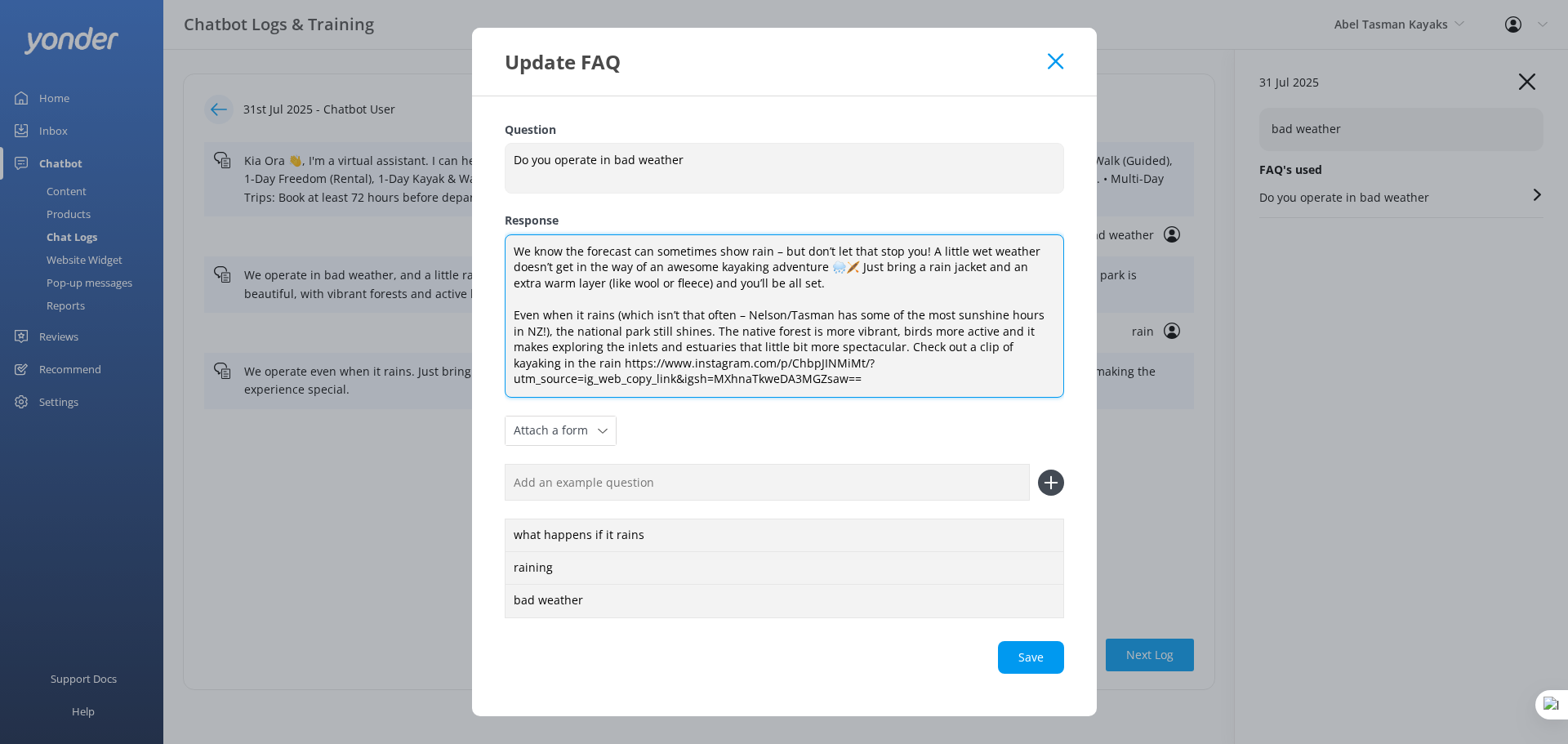click on "We know the forecast can sometimes show rain – but don’t let that stop you! A little wet weather doesn’t get in the way of an awesome kayaking adventure 🌧️🛶 Just bring a rain jacket and an extra warm layer (like wool or fleece) and you’ll be all set.
Even when it rains (which isn’t that often – Nelson/Tasman has some of the most sunshine hours in NZ!), the national park still shines. The native forest is more vibrant, birds more active and it makes exploring the inlets and estuaries that little bit more spectacular. Check out a clip of kayaking in the rain https://www.instagram.com/p/ChbpJINMiMt/?utm_source=ig_web_copy_link&igsh=MXhnaTkweDA3MGZsaw==" at bounding box center (784, 316) 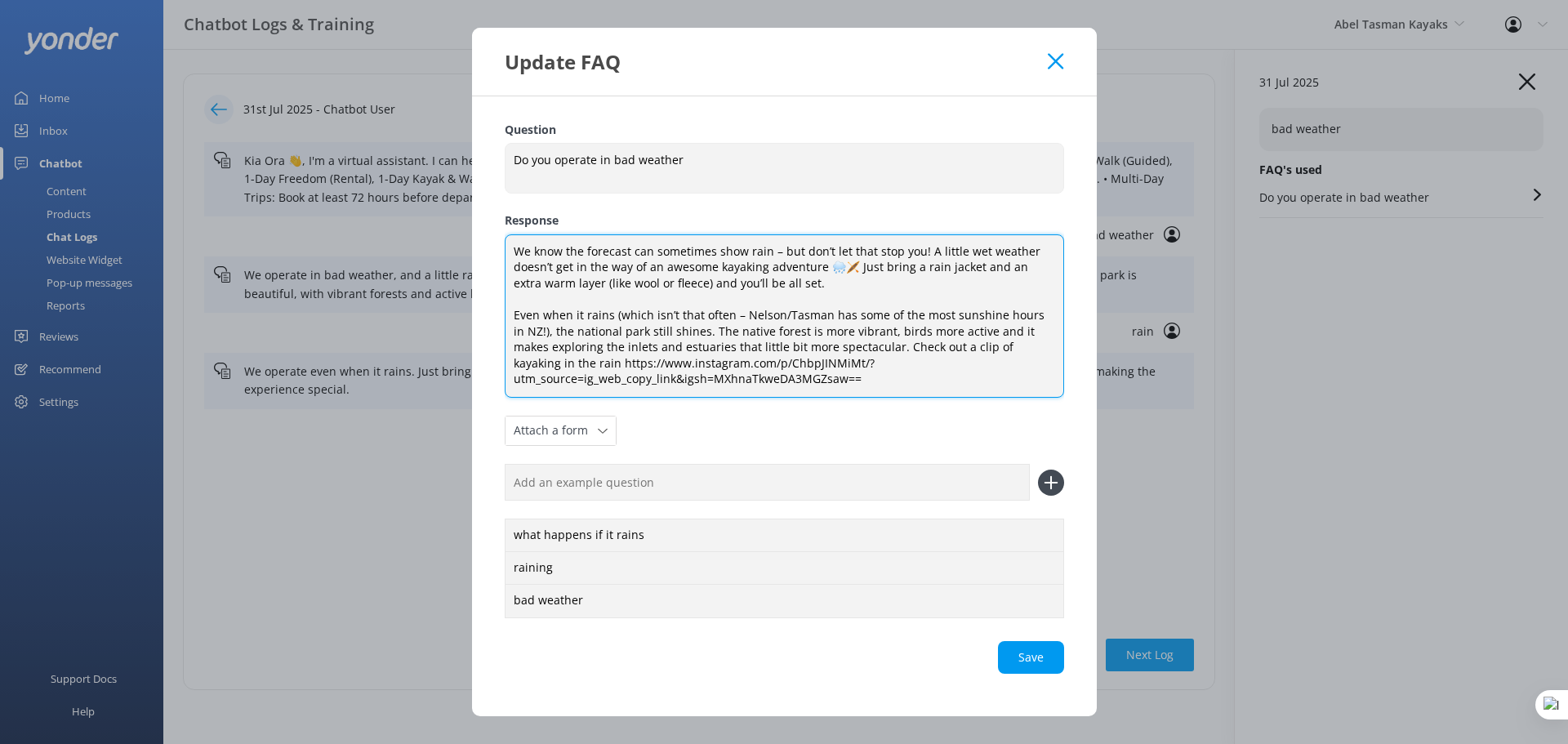 click on "We know the forecast can sometimes show rain – but don’t let that stop you! A little wet weather doesn’t get in the way of an awesome kayaking adventure 🌧️🛶 Just bring a rain jacket and an extra warm layer (like wool or fleece) and you’ll be all set.
Even when it rains (which isn’t that often – Nelson/Tasman has some of the most sunshine hours in NZ!), the national park still shines. The native forest is more vibrant, birds more active and it makes exploring the inlets and estuaries that little bit more spectacular. Check out a clip of kayaking in the rain https://www.instagram.com/p/ChbpJINMiMt/?utm_source=ig_web_copy_link&igsh=MXhnaTkweDA3MGZsaw==" at bounding box center (784, 316) 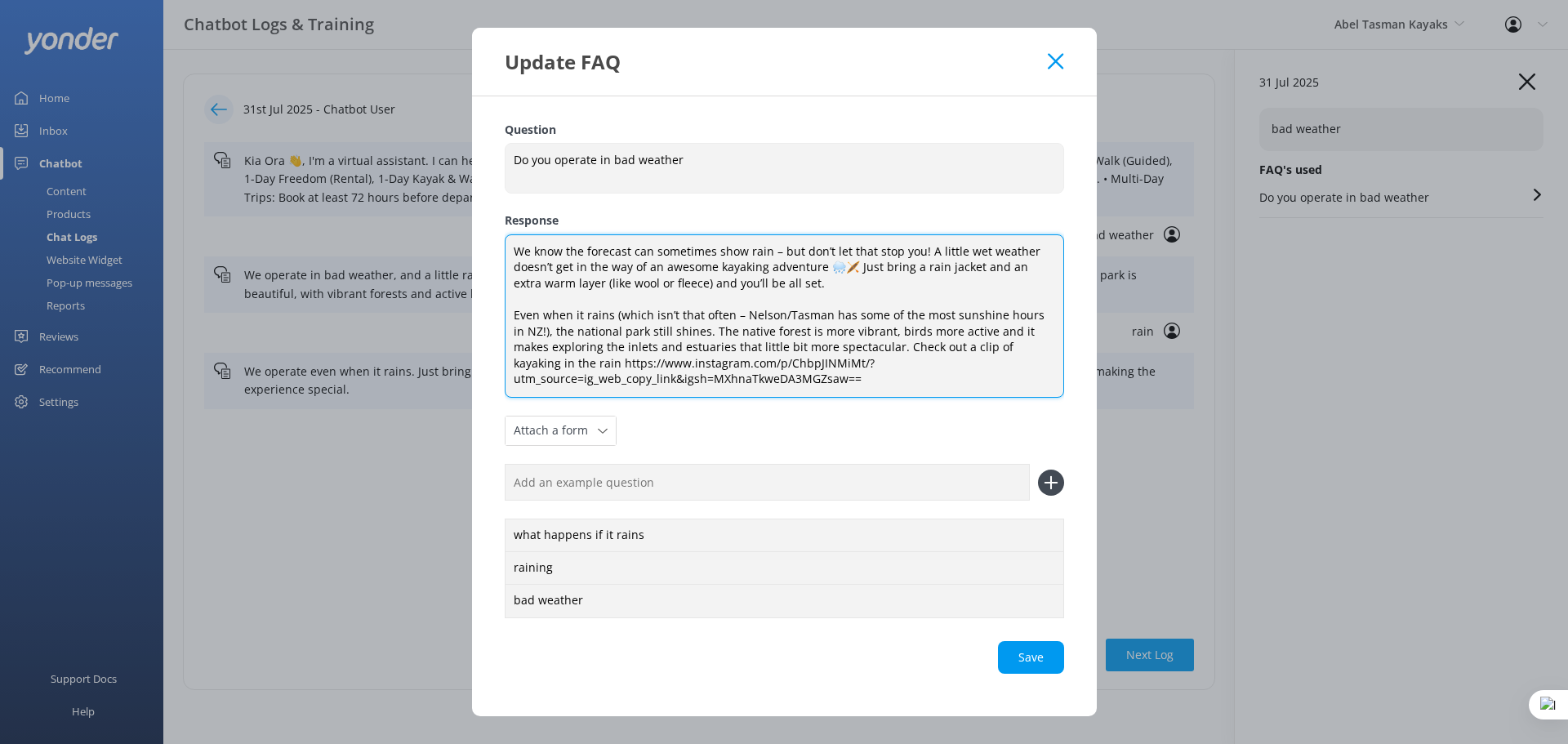 click on "We know the forecast can sometimes show rain – but don’t let that stop you! A little wet weather doesn’t get in the way of an awesome kayaking adventure 🌧️🛶 Just bring a rain jacket and an extra warm layer (like wool or fleece) and you’ll be all set.
Even when it rains (which isn’t that often – Nelson/Tasman has some of the most sunshine hours in NZ!), the national park still shines. The native forest is more vibrant, birds more active and it makes exploring the inlets and estuaries that little bit more spectacular. Check out a clip of kayaking in the rain https://www.instagram.com/p/ChbpJINMiMt/?utm_source=ig_web_copy_link&igsh=MXhnaTkweDA3MGZsaw==" at bounding box center (784, 316) 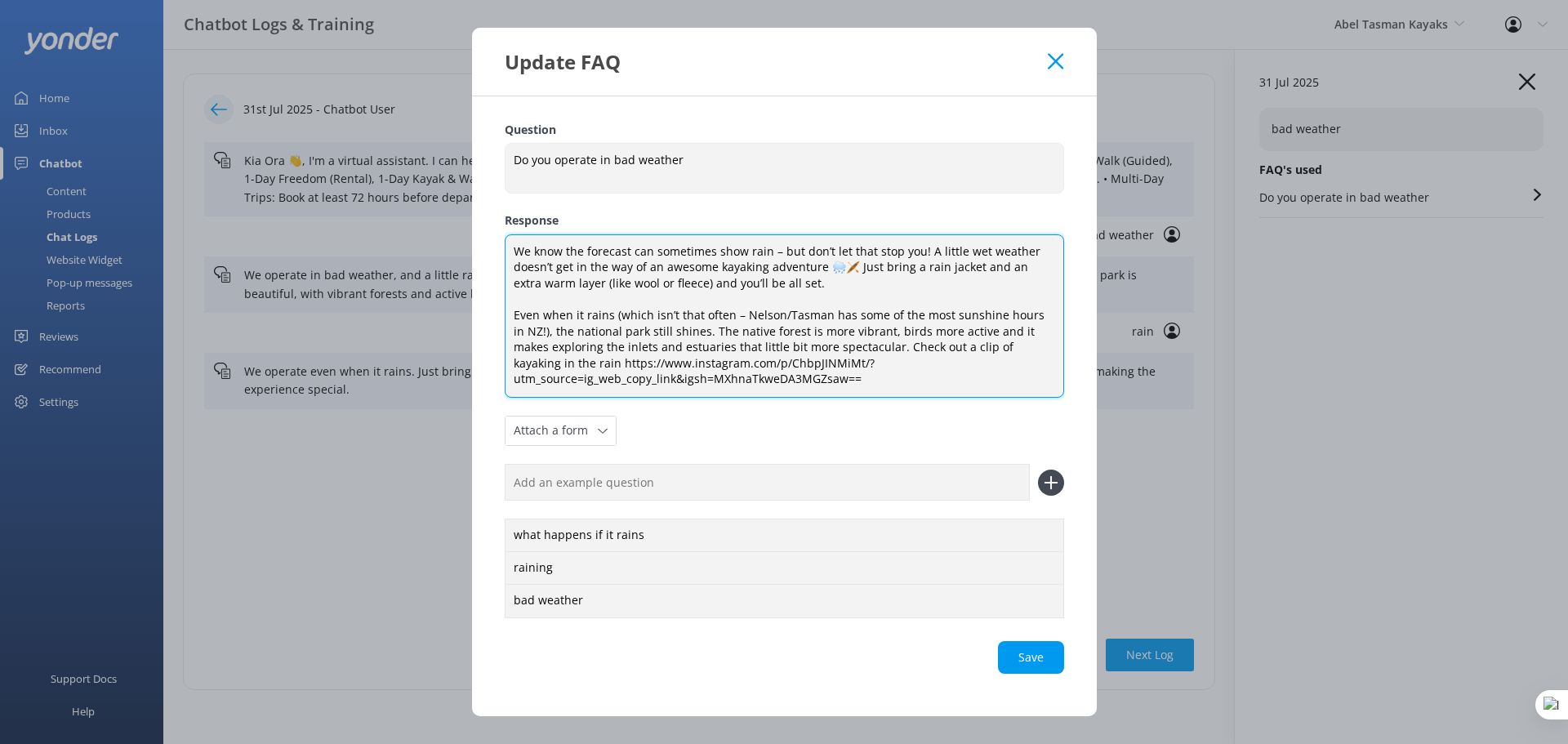 click on "We know the forecast can sometimes show rain – but don’t let that stop you! A little wet weather doesn’t get in the way of an awesome kayaking adventure 🌧️🛶 Just bring a rain jacket and an extra warm layer (like wool or fleece) and you’ll be all set.
Even when it rains (which isn’t that often – Nelson/Tasman has some of the most sunshine hours in NZ!), the national park still shines. The native forest is more vibrant, birds more active and it makes exploring the inlets and estuaries that little bit more spectacular. Check out a clip of kayaking in the rain https://www.instagram.com/p/ChbpJINMiMt/?utm_source=ig_web_copy_link&igsh=MXhnaTkweDA3MGZsaw==" at bounding box center (784, 316) 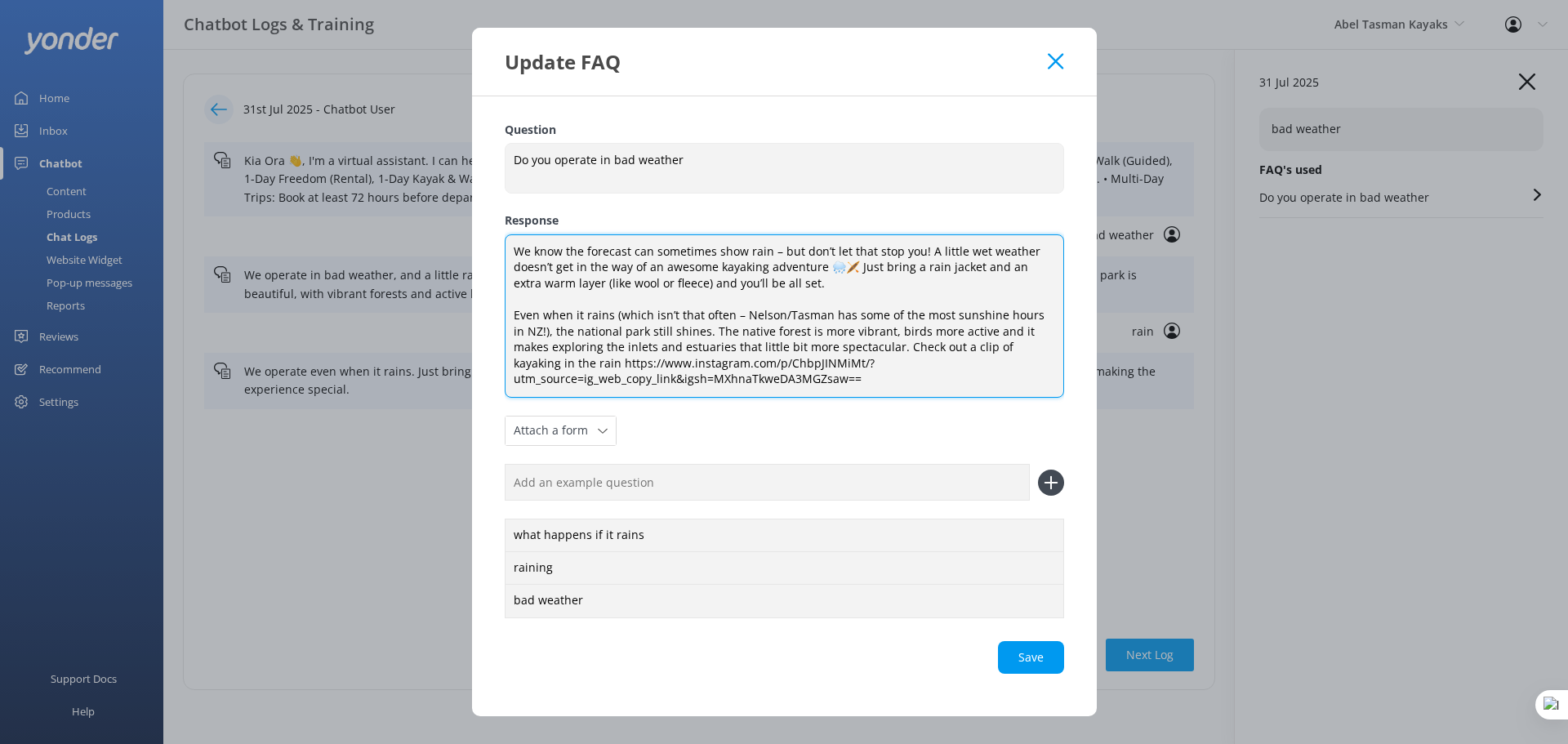 drag, startPoint x: 856, startPoint y: 270, endPoint x: 826, endPoint y: 267, distance: 30.149627 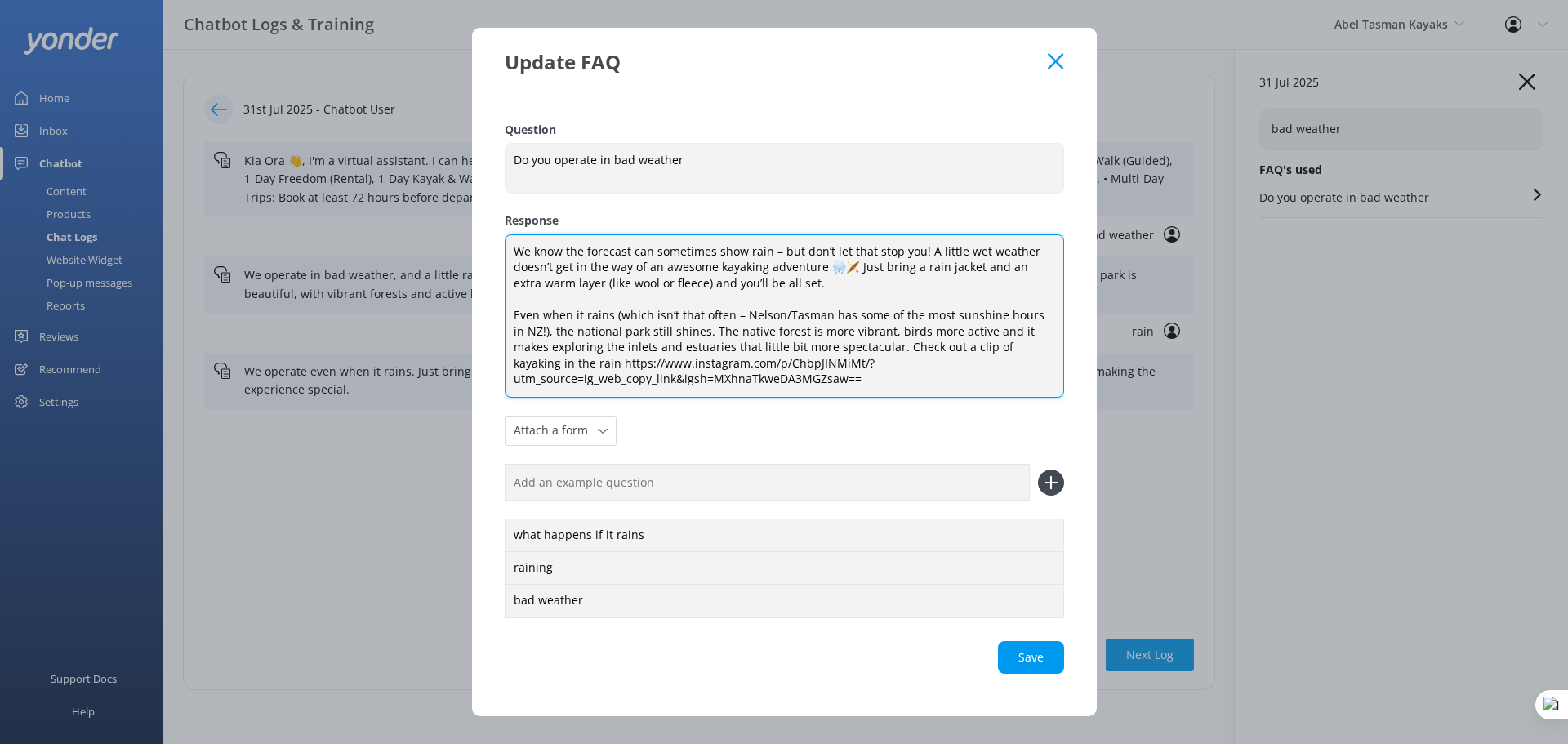 click on "We know the forecast can sometimes show rain – but don’t let that stop you! A little wet weather doesn’t get in the way of an awesome kayaking adventure 🌧️🛶 Just bring a rain jacket and an extra warm layer (like wool or fleece) and you’ll be all set.
Even when it rains (which isn’t that often – Nelson/Tasman has some of the most sunshine hours in NZ!), the national park still shines. The native forest is more vibrant, birds more active and it makes exploring the inlets and estuaries that little bit more spectacular. Check out a clip of kayaking in the rain https://www.instagram.com/p/ChbpJINMiMt/?utm_source=ig_web_copy_link&igsh=MXhnaTkweDA3MGZsaw==" at bounding box center (784, 316) 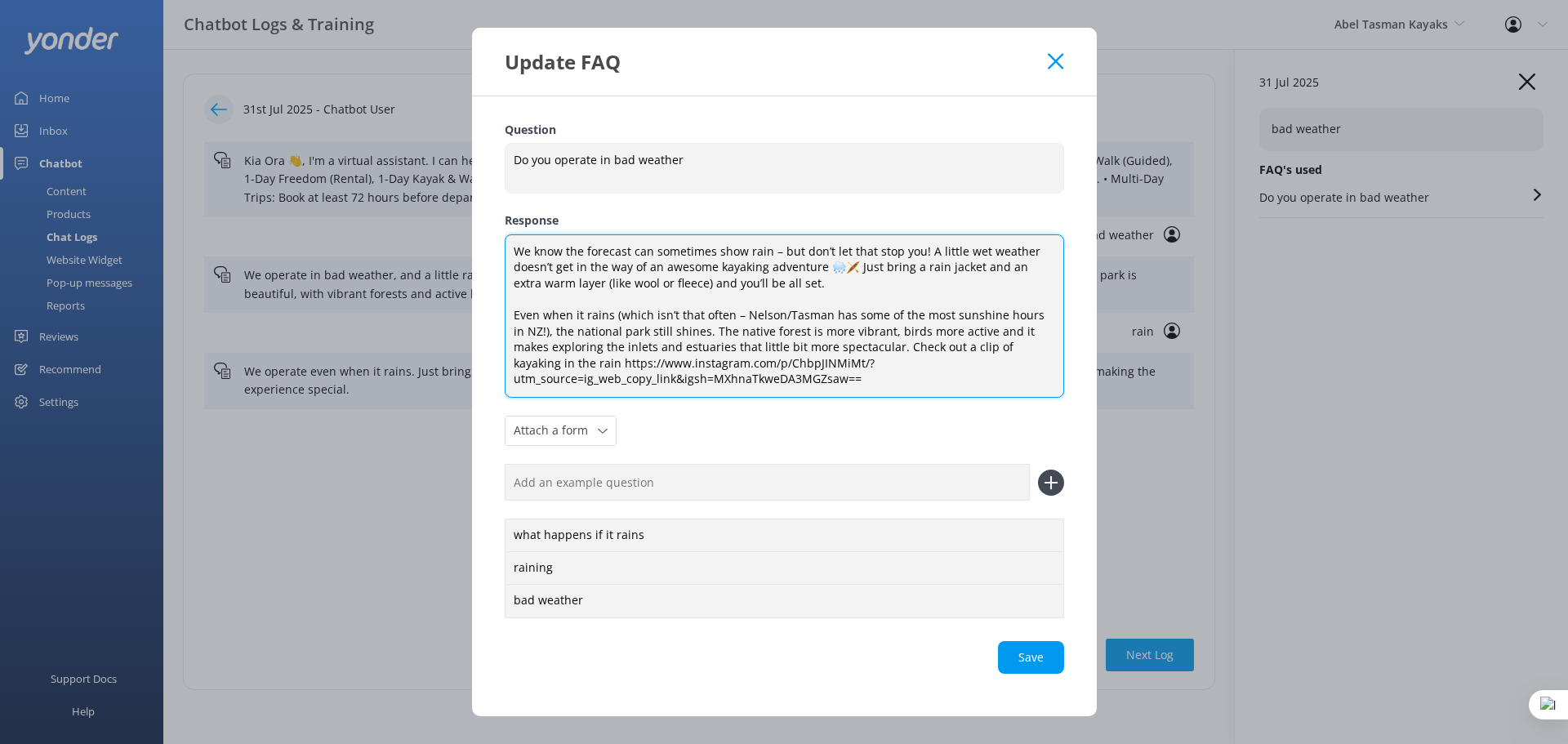 paste on "don’t let a bit of rain stop the adventure! Kayaking in light wet weather can be an amazing experience, with lush forests, active birdlife, and stunning misty views. Just bring a rain jacket and an extra warm layer, and you’ll be ready to go. See what it’s like kayaking in the rain here:" 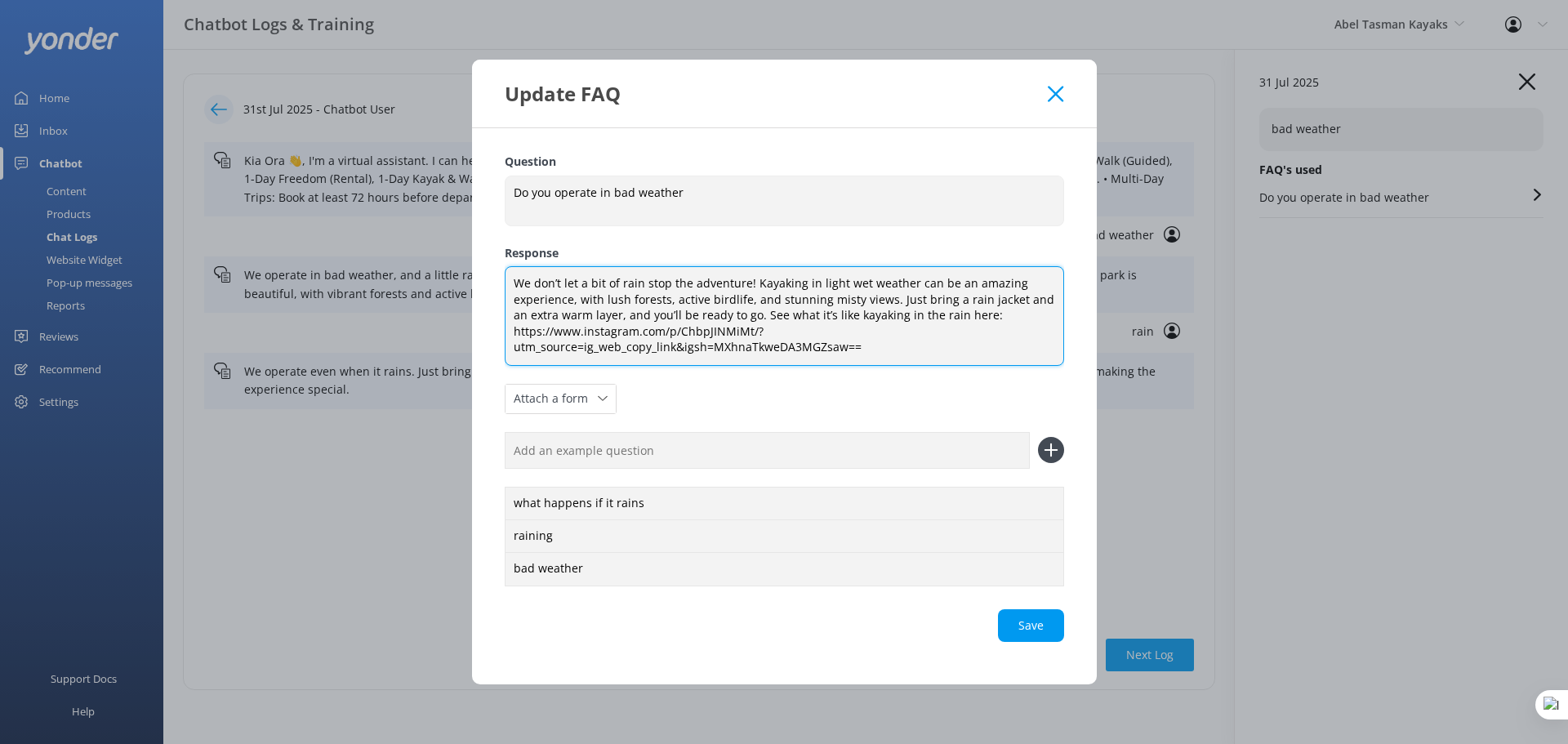 click on "We don’t let a bit of rain stop the adventure! Kayaking in light wet weather can be an amazing experience, with lush forests, active birdlife, and stunning misty views. Just bring a rain jacket and an extra warm layer, and you’ll be ready to go. See what it’s like kayaking in the rain here: https://www.instagram.com/p/ChbpJINMiMt/?utm_source=ig_web_copy_link&igsh=MXhnaTkweDA3MGZsaw==" at bounding box center [784, 316] 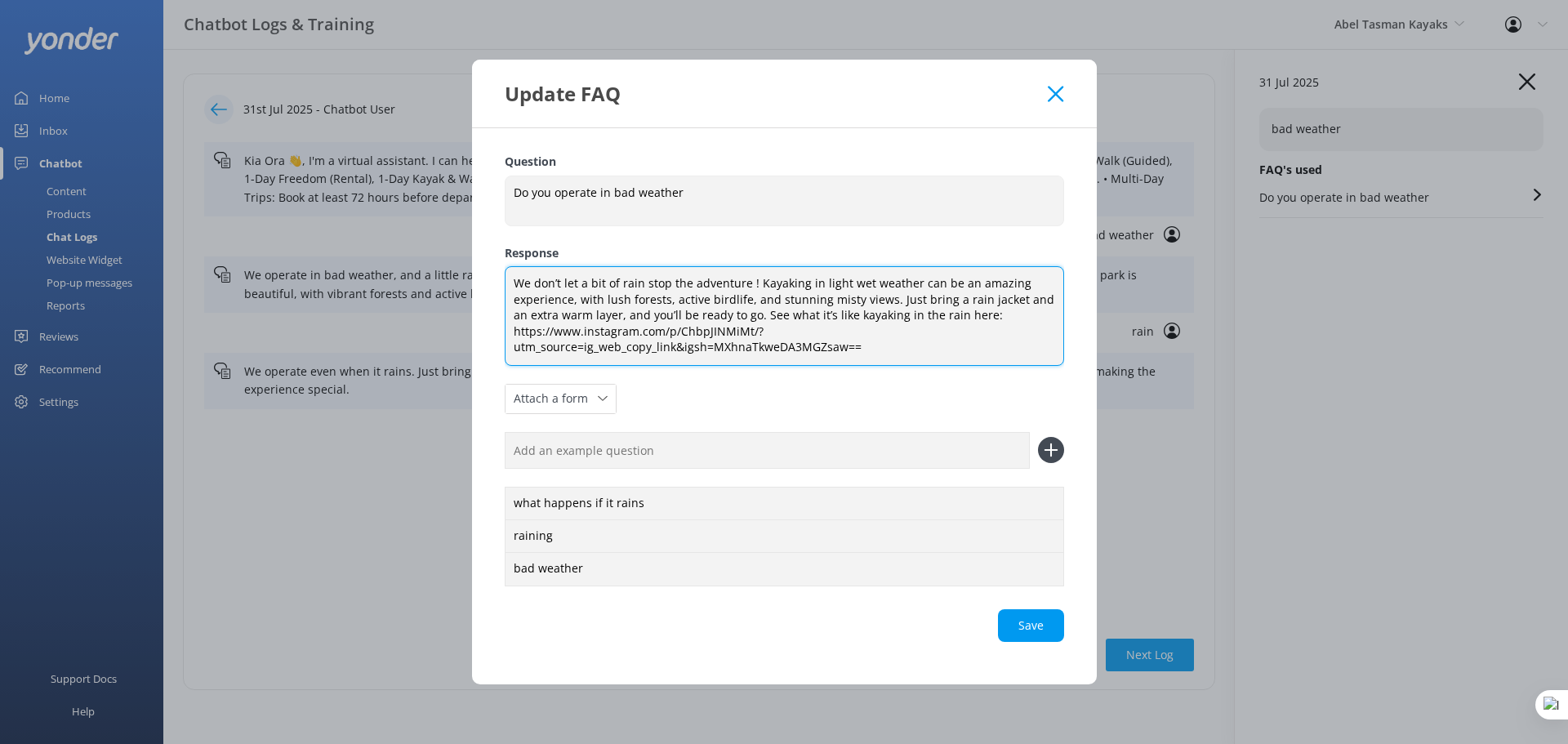 paste on "🌧️🛶" 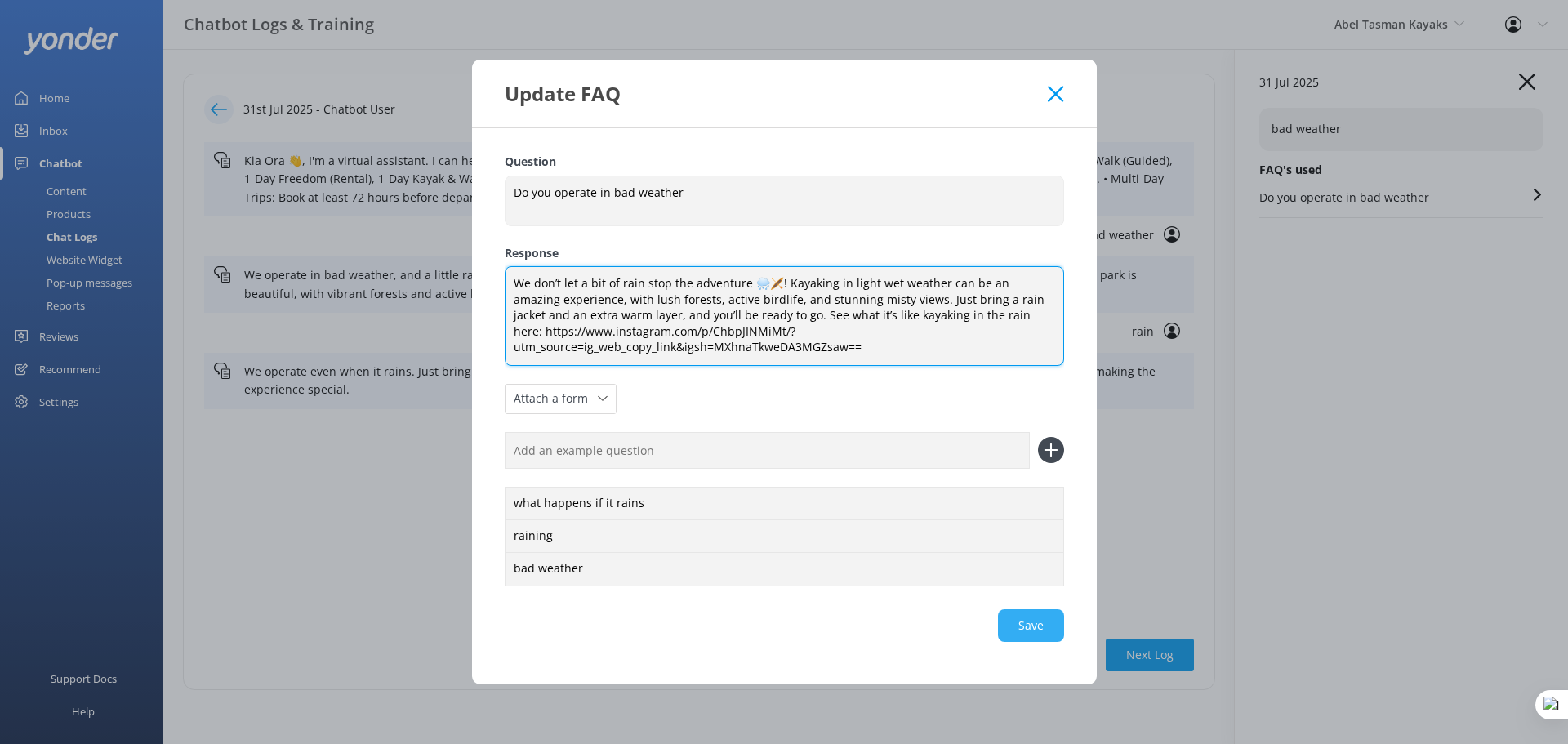 click on "Save" at bounding box center [784, 626] 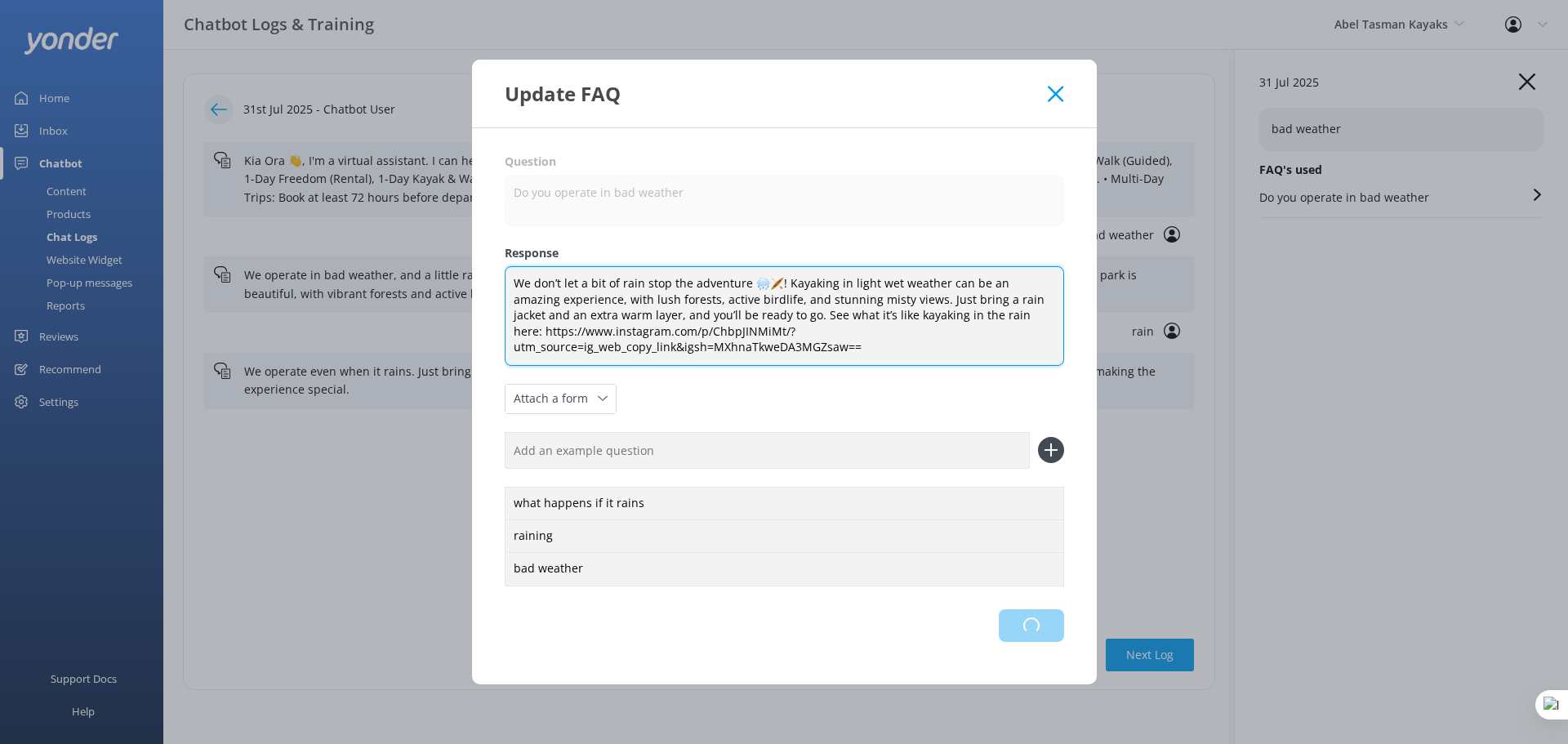 click on "Loading.." at bounding box center [784, 626] 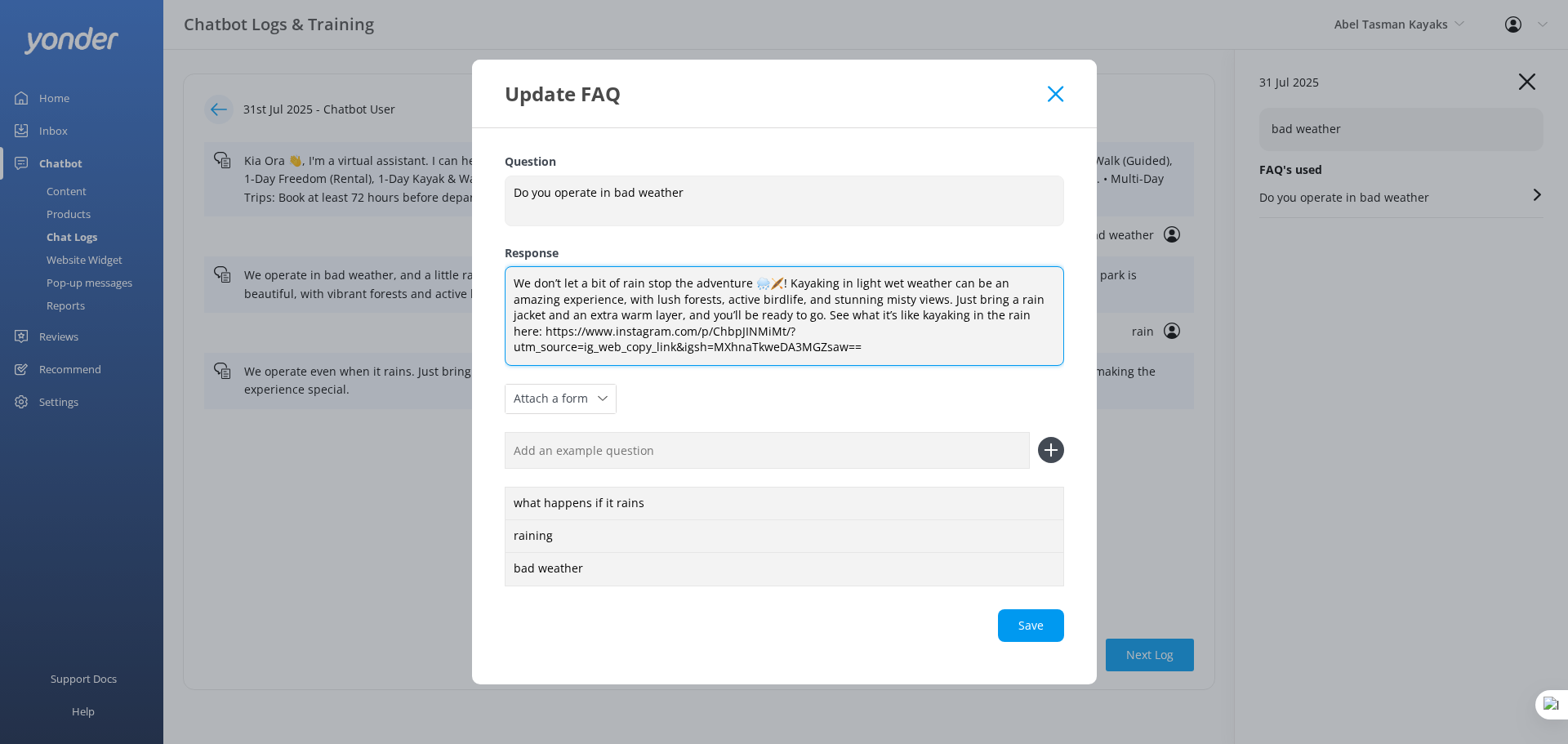 type on "We don’t let a bit of rain stop the adventure 🌧️🛶! Kayaking in light wet weather can be an amazing experience, with lush forests, active birdlife, and stunning misty views. Just bring a rain jacket and an extra warm layer, and you’ll be ready to go. See what it’s like kayaking in the rain here: https://www.instagram.com/p/ChbpJINMiMt/?utm_source=ig_web_copy_link&igsh=MXhnaTkweDA3MGZsaw==" 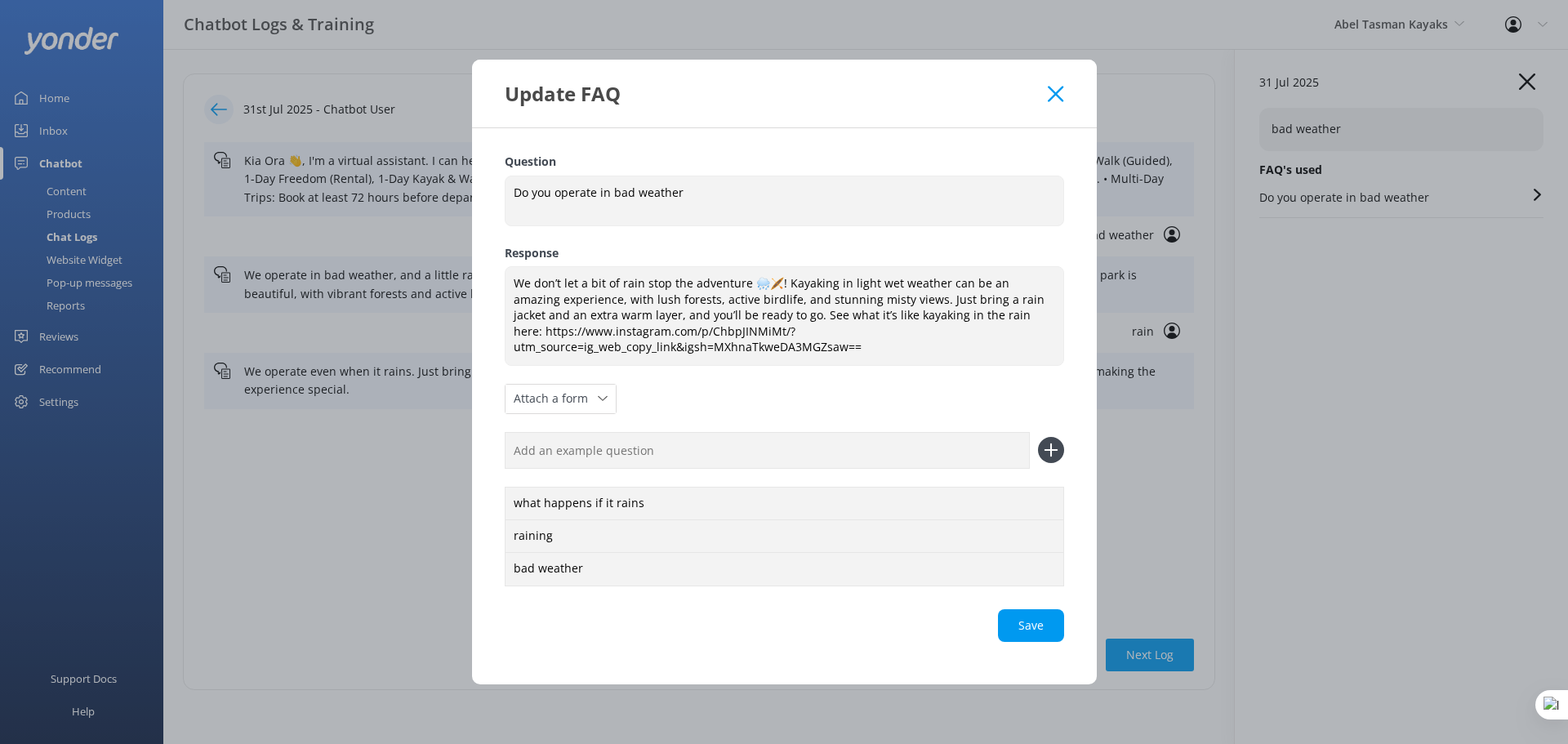click 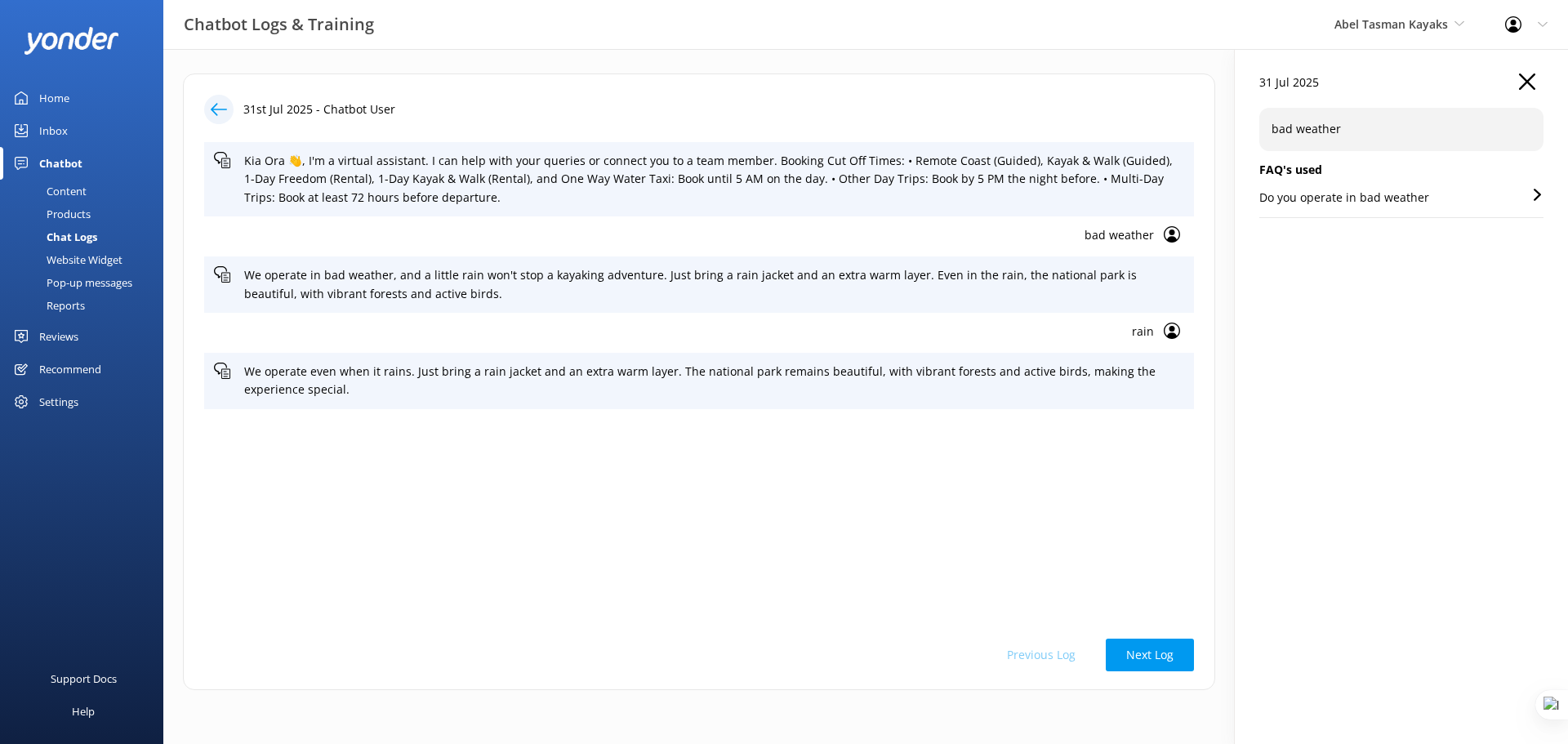 click 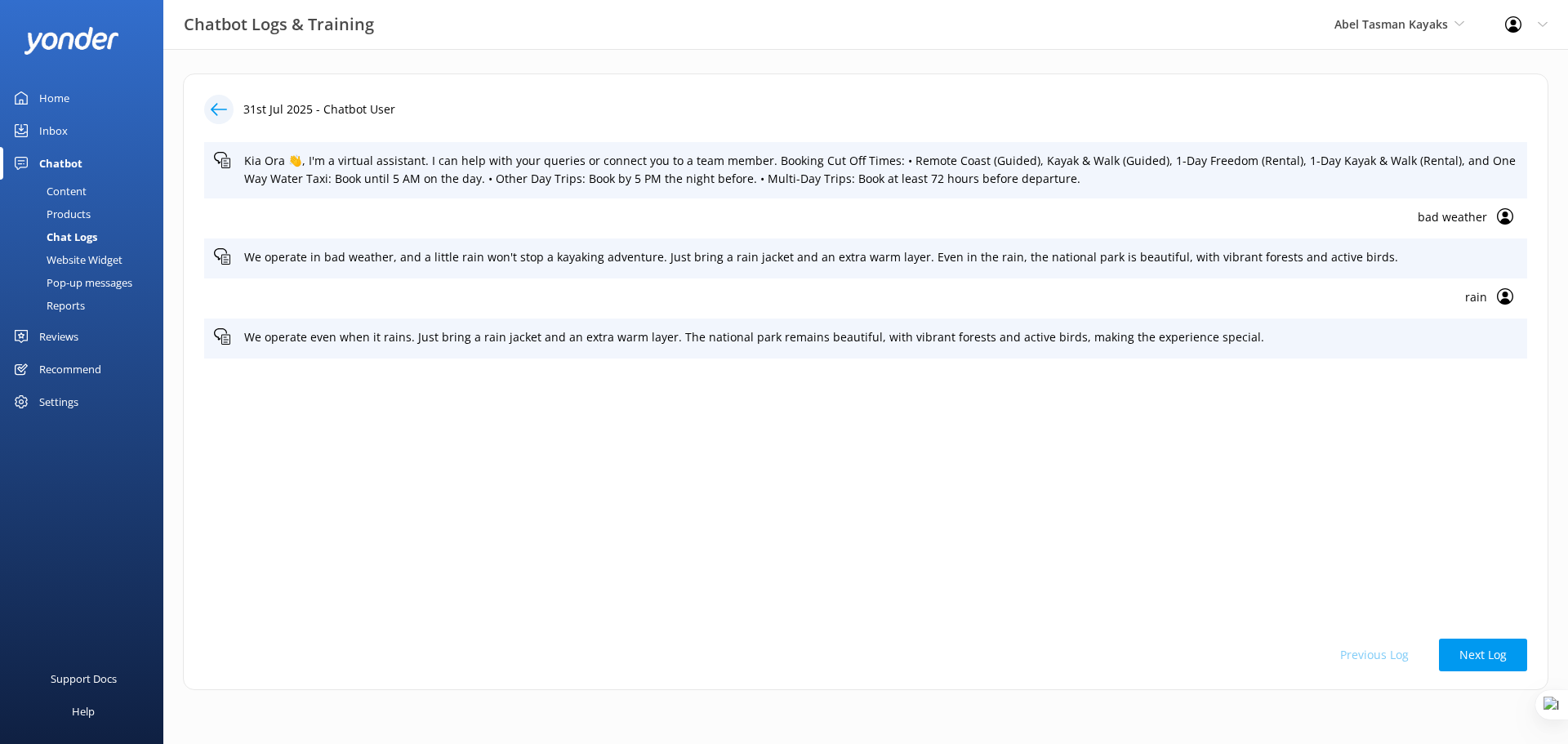 click on "Content" at bounding box center (48, 191) 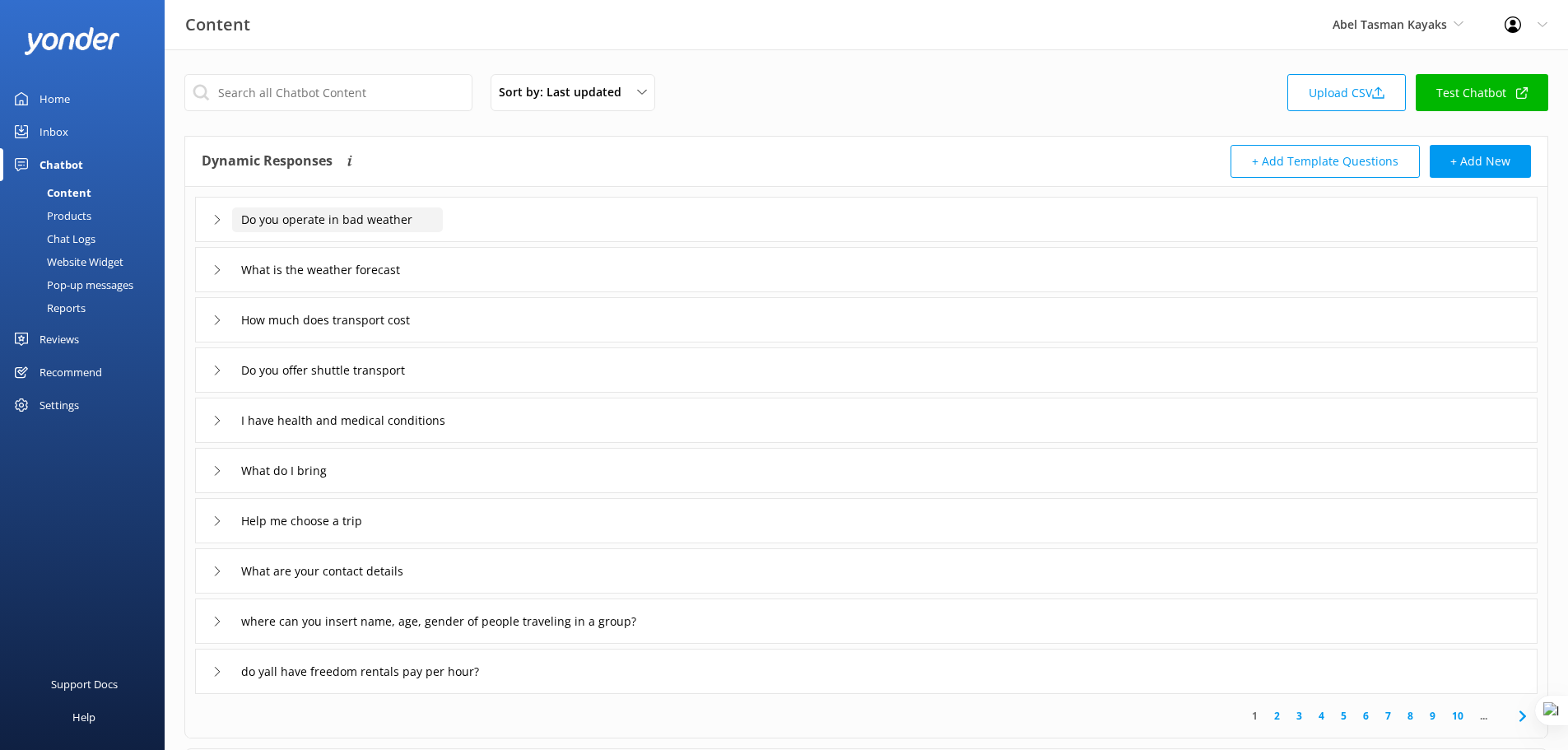 click on "Do you operate in bad weather" at bounding box center (337, 220) 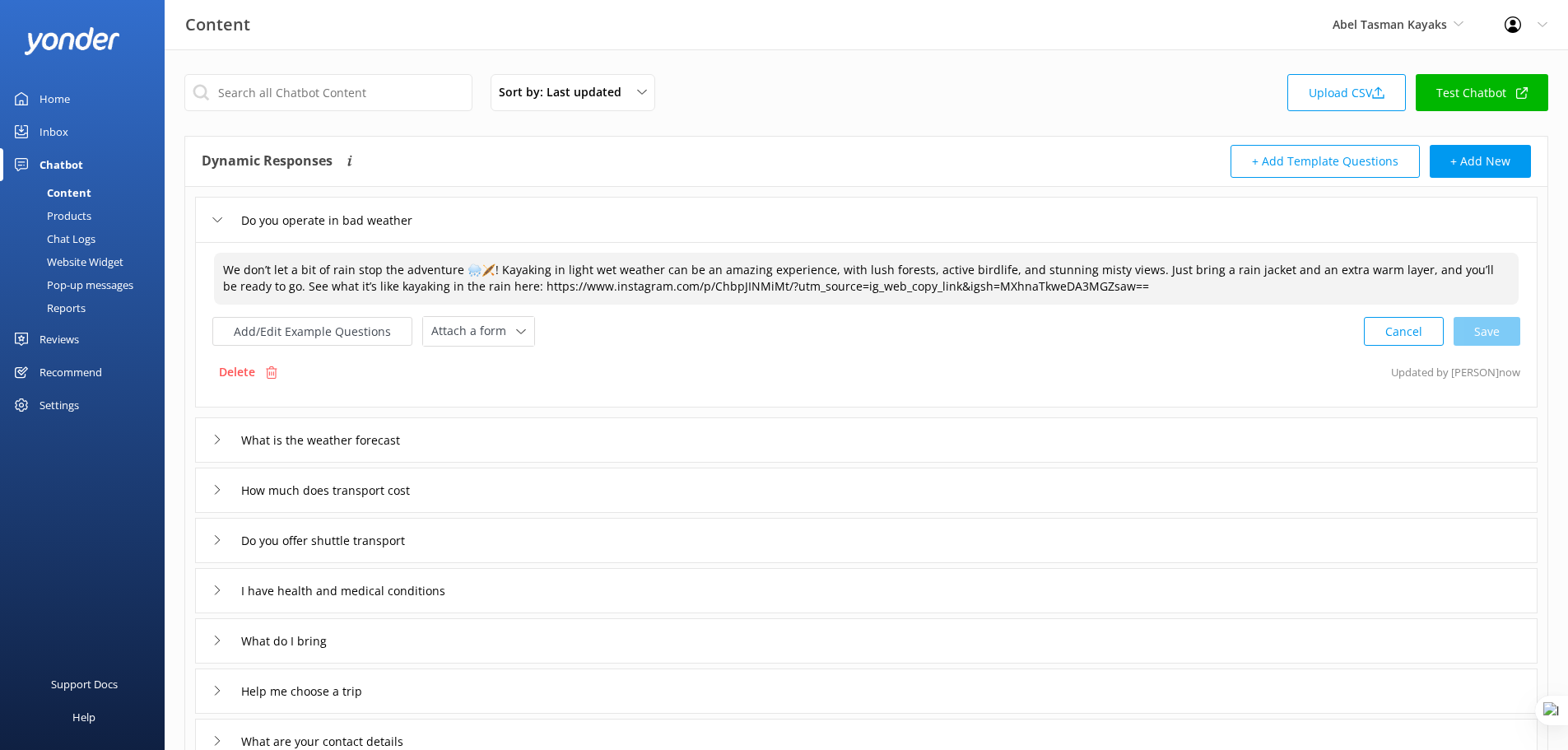 drag, startPoint x: 485, startPoint y: 288, endPoint x: 455, endPoint y: 285, distance: 30.149627 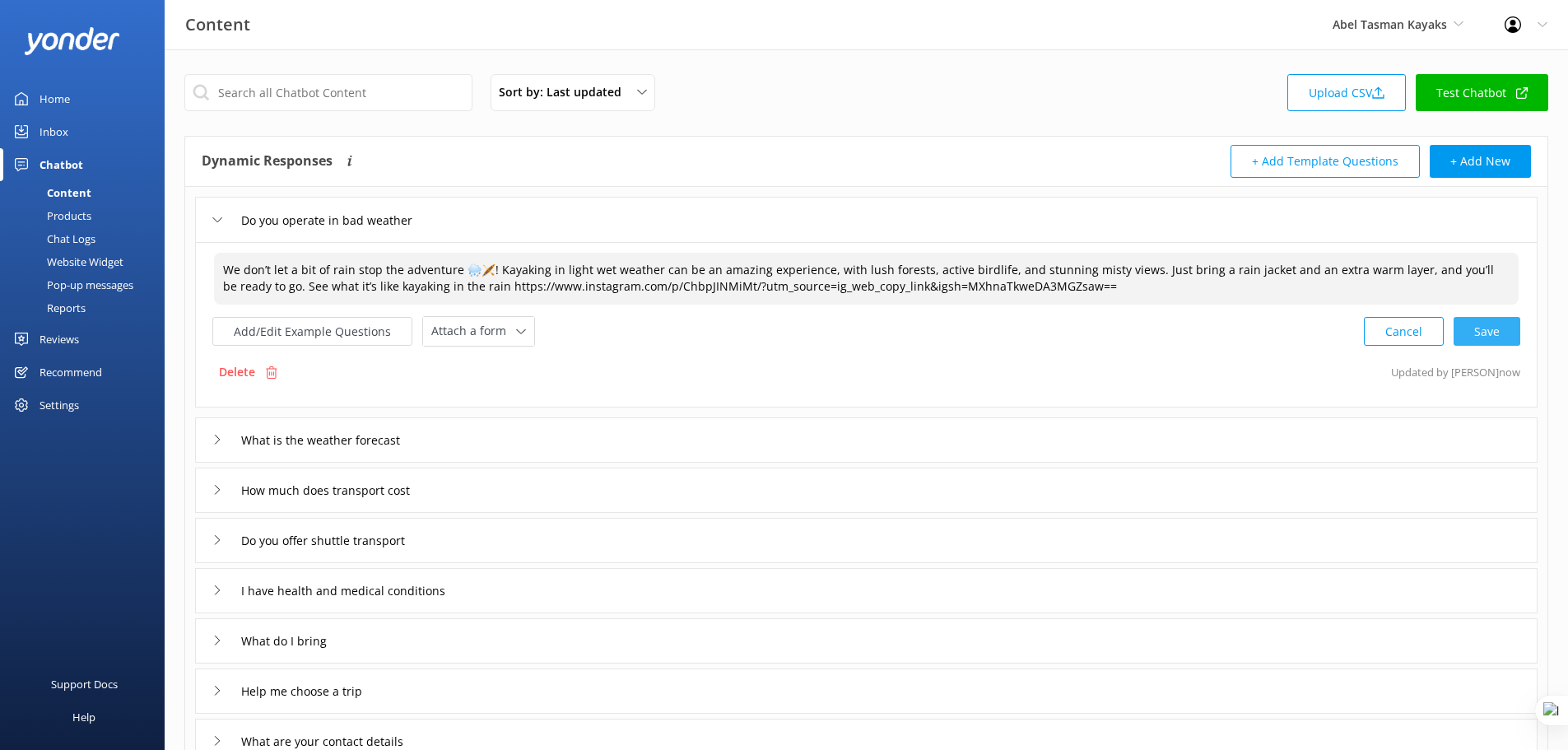 click on "Cancel Save" at bounding box center [1442, 331] 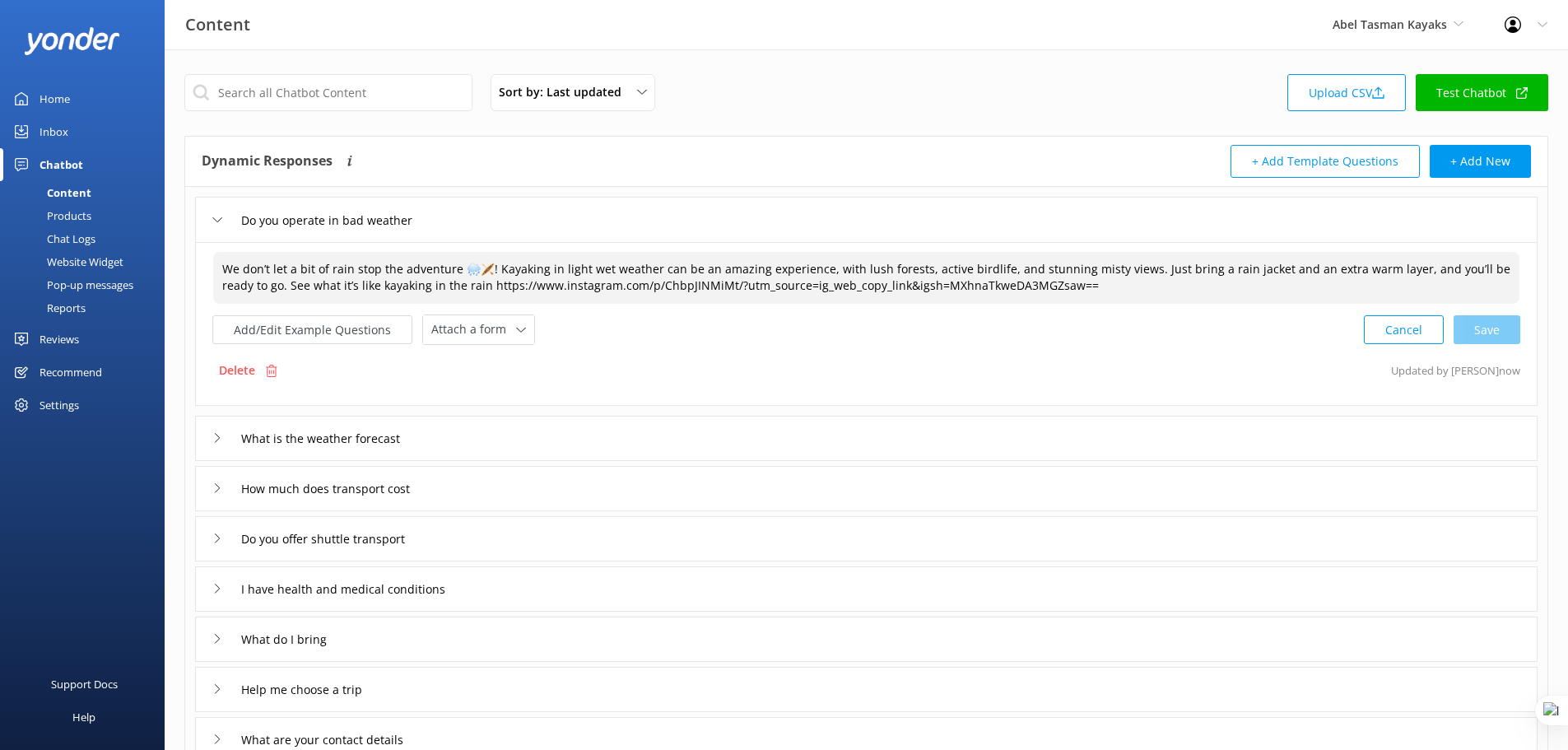 type on "We don’t let a bit of rain stop the adventure 🌧️🛶! Kayaking in light wet weather can be an amazing experience, with lush forests, active birdlife, and stunning misty views. Just bring a rain jacket and an extra warm layer, and you’ll be ready to go. See what it’s like kayaking in the rain https://www.instagram.com/p/ChbpJINMiMt/?utm_source=ig_web_copy_link&igsh=MXhnaTkweDA3MGZsaw==" 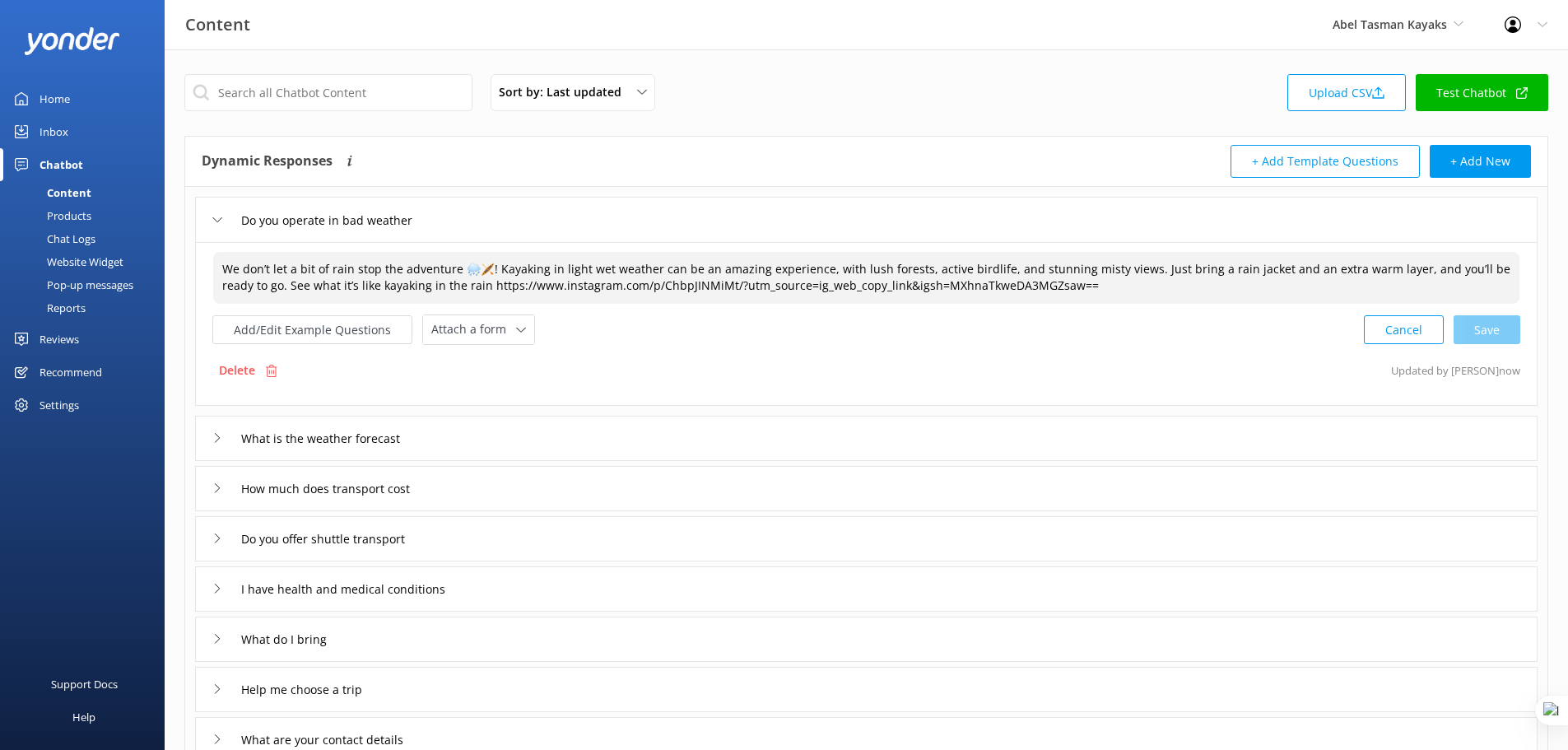 click on "Cancel Save" at bounding box center (1442, 329) 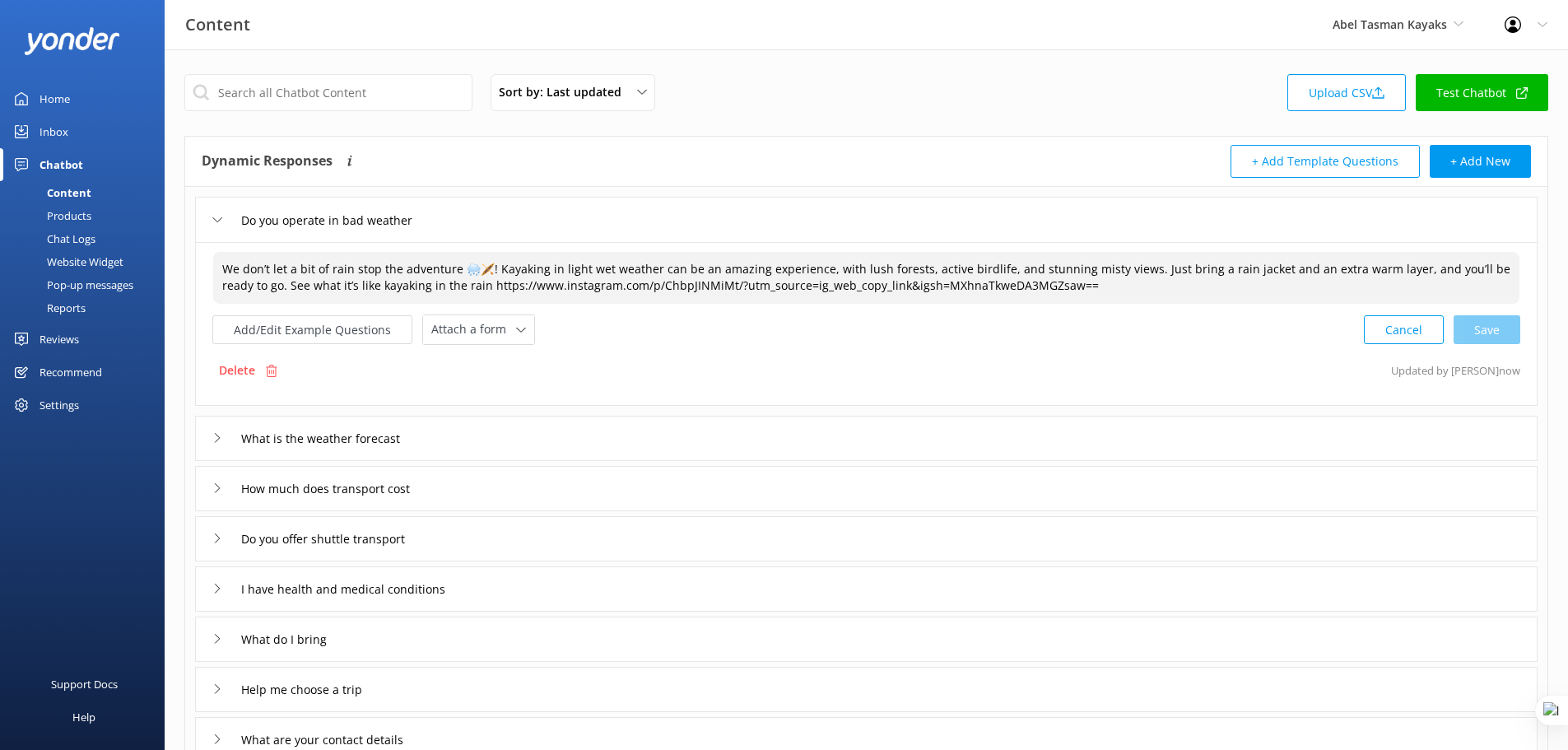 click on "Do you operate in bad weather" at bounding box center (866, 219) 